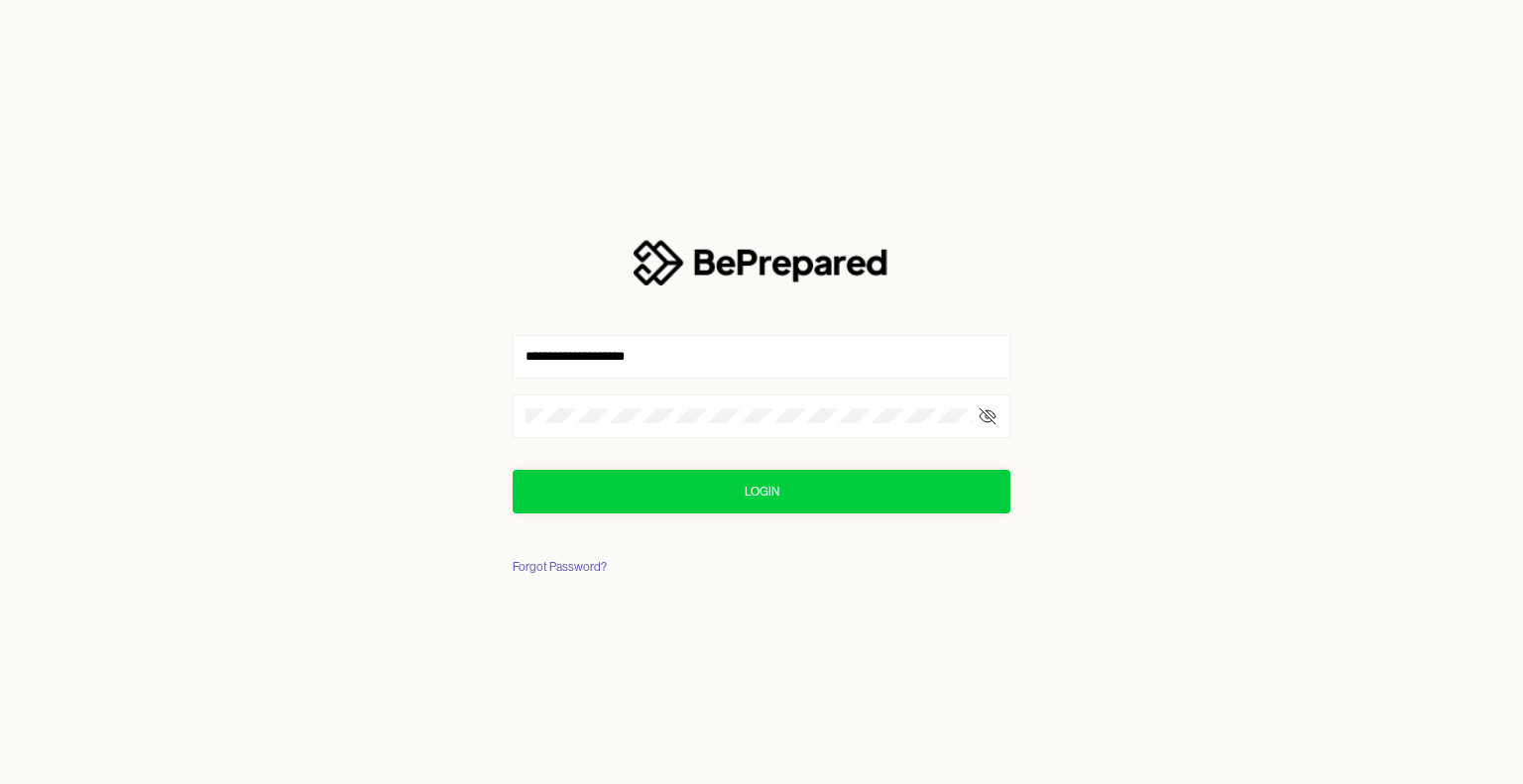 scroll, scrollTop: 0, scrollLeft: 0, axis: both 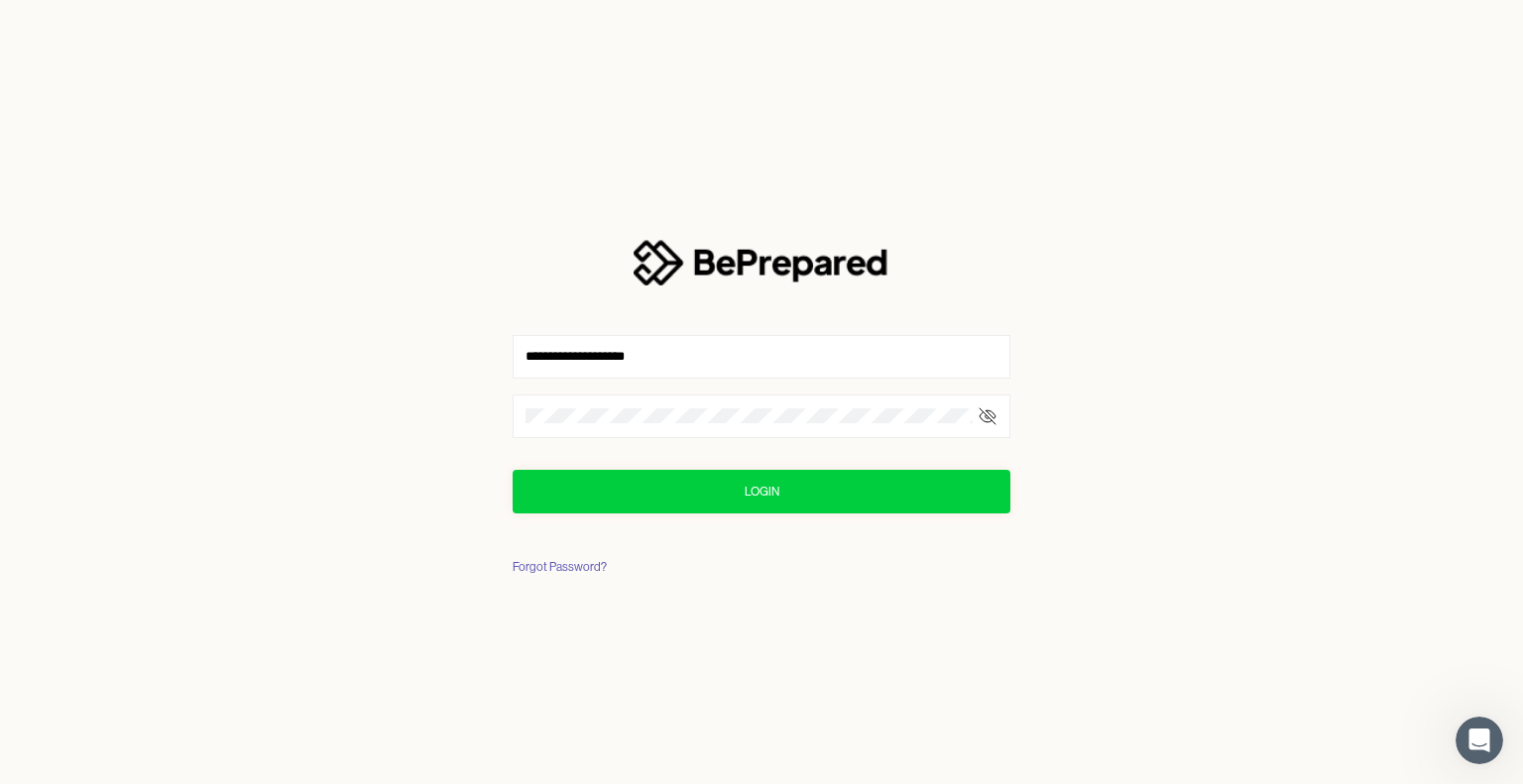 click on "Login" at bounding box center [762, 492] 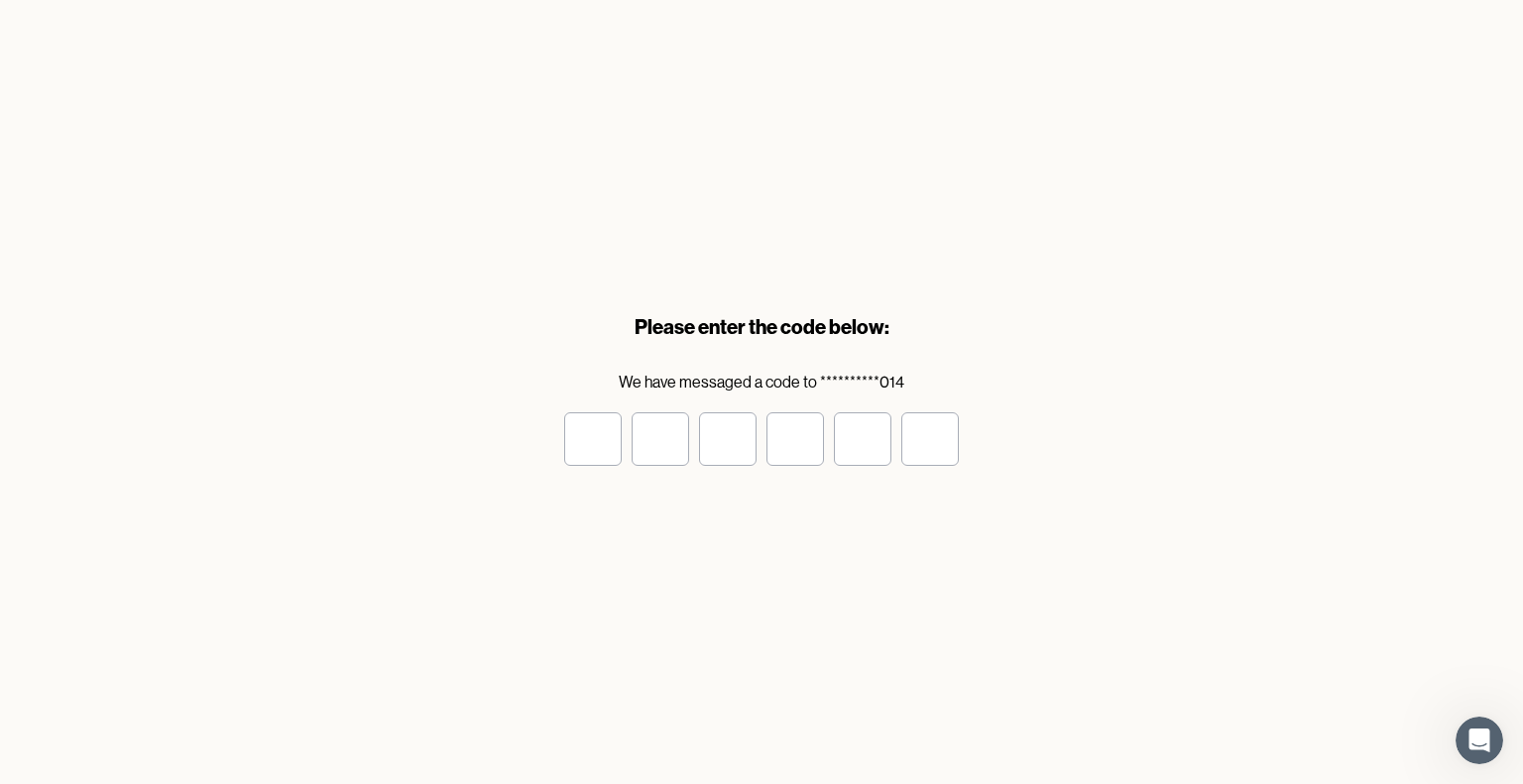 click at bounding box center [593, 439] 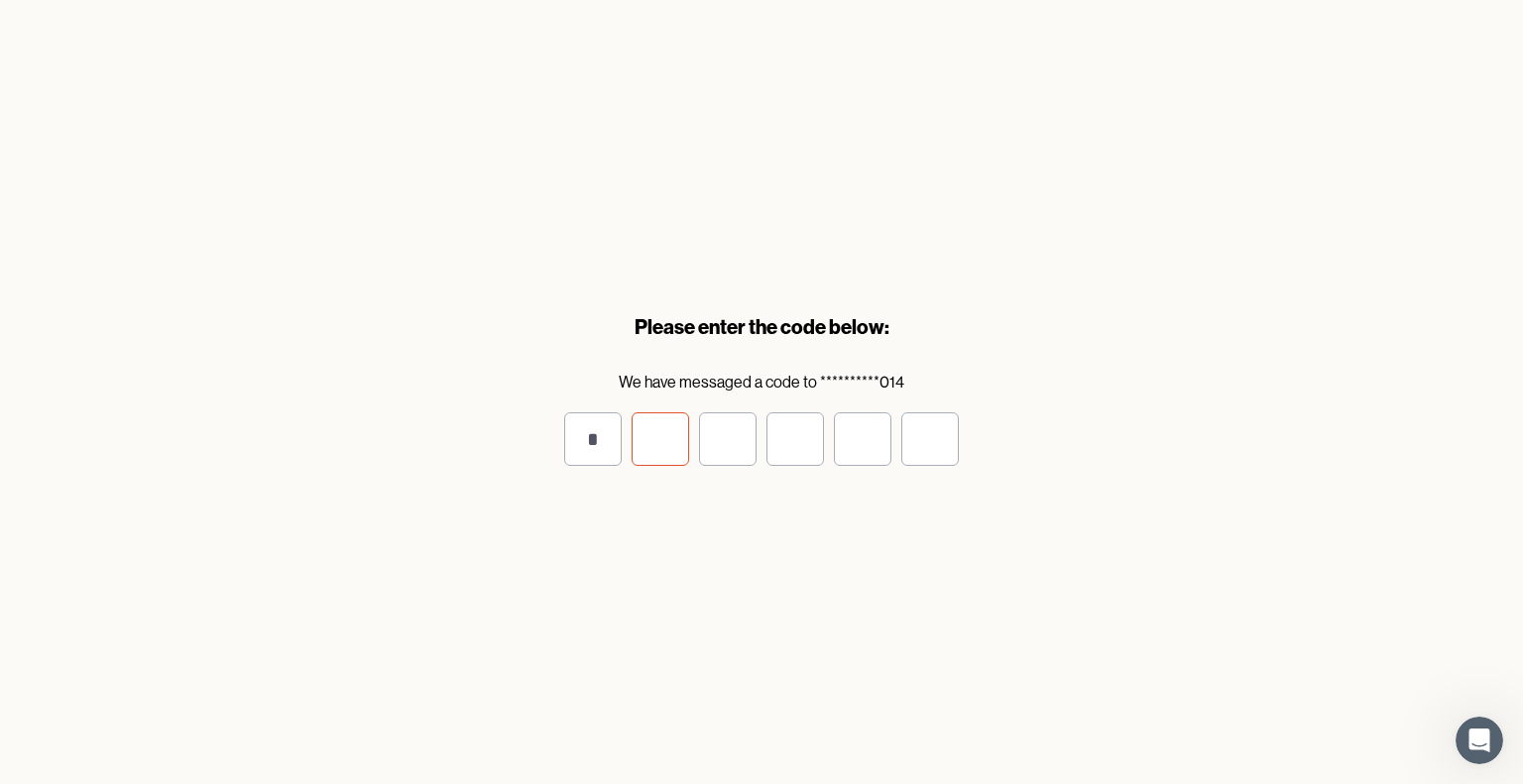 type on "*" 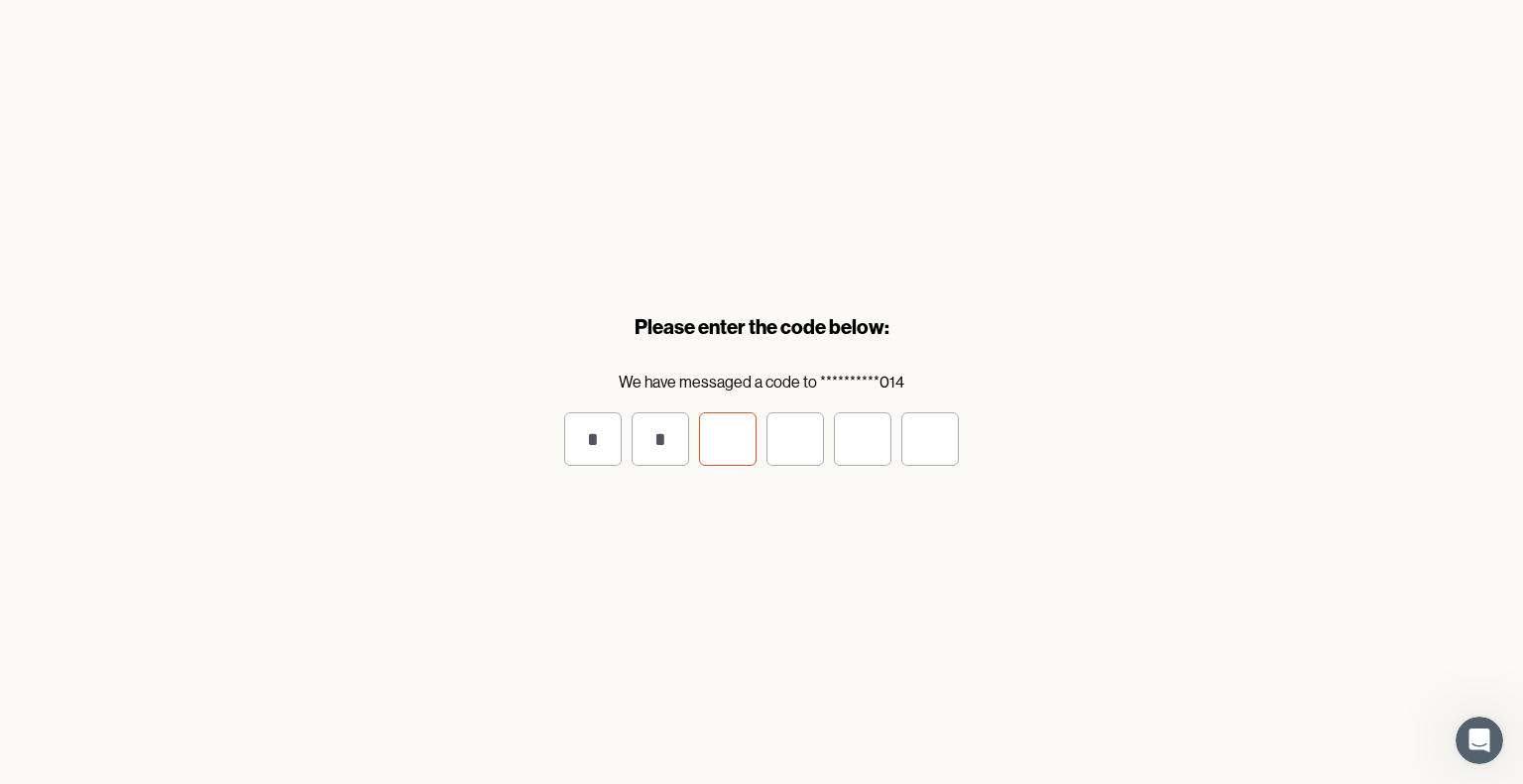 type on "*" 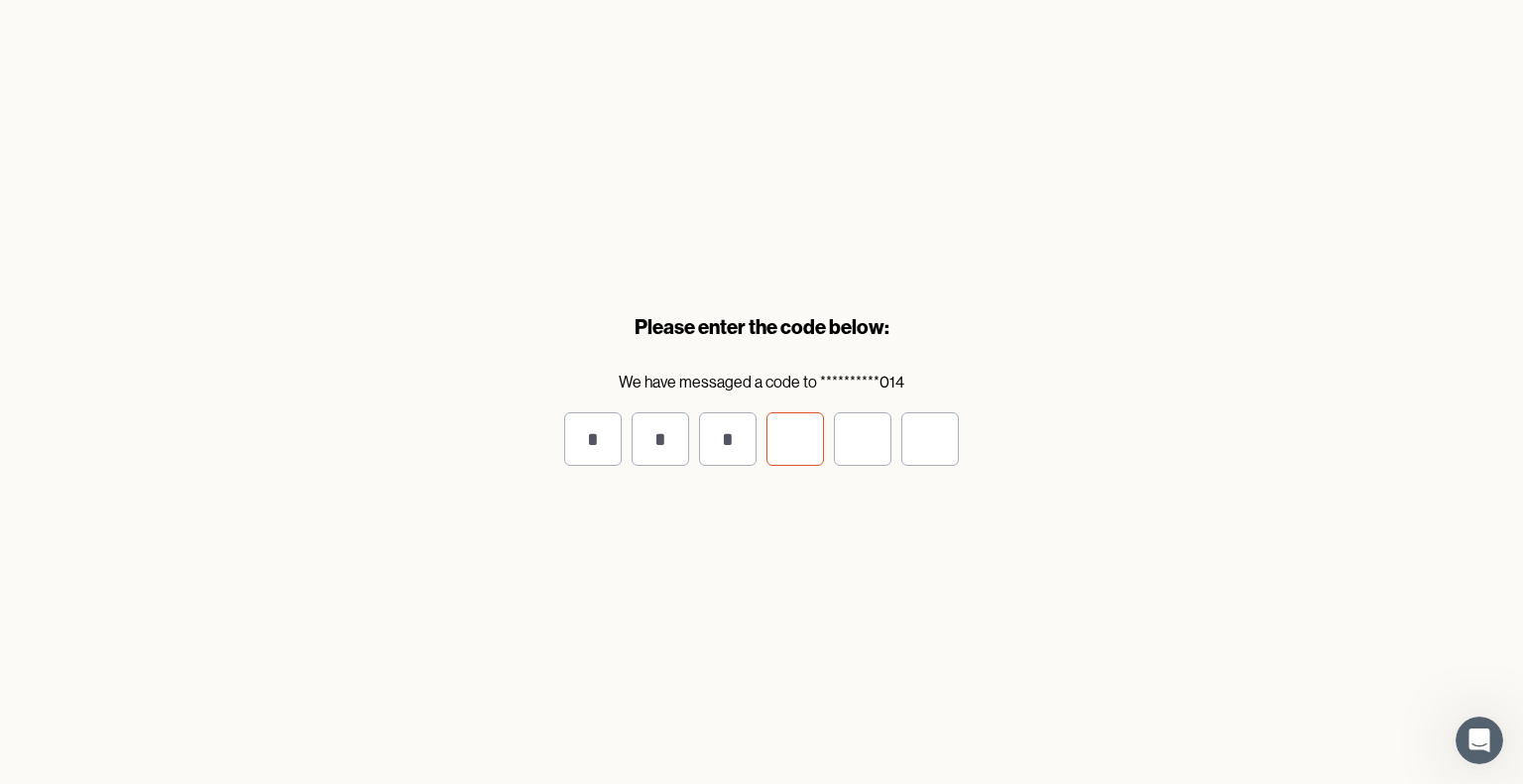 type on "*" 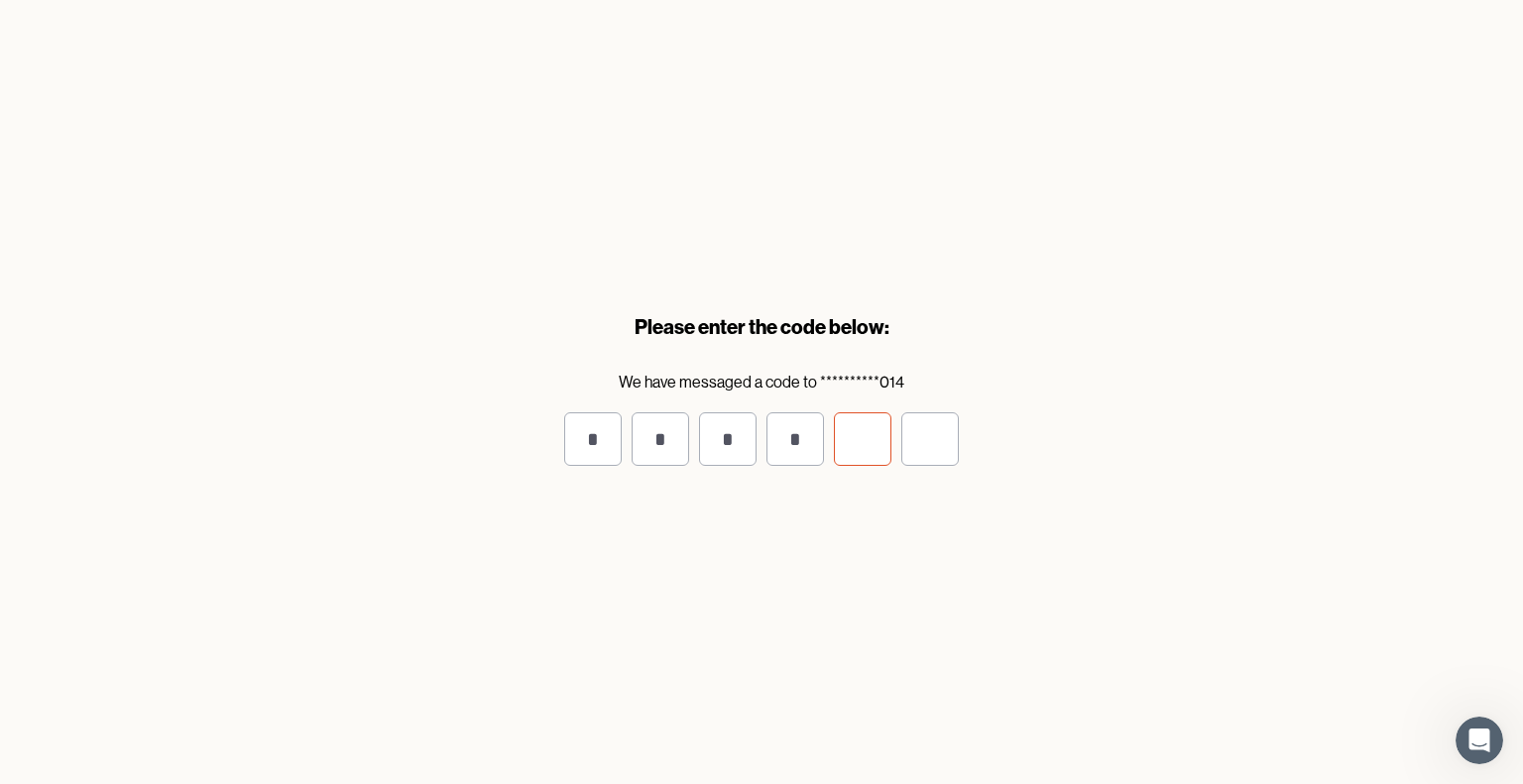 type on "*" 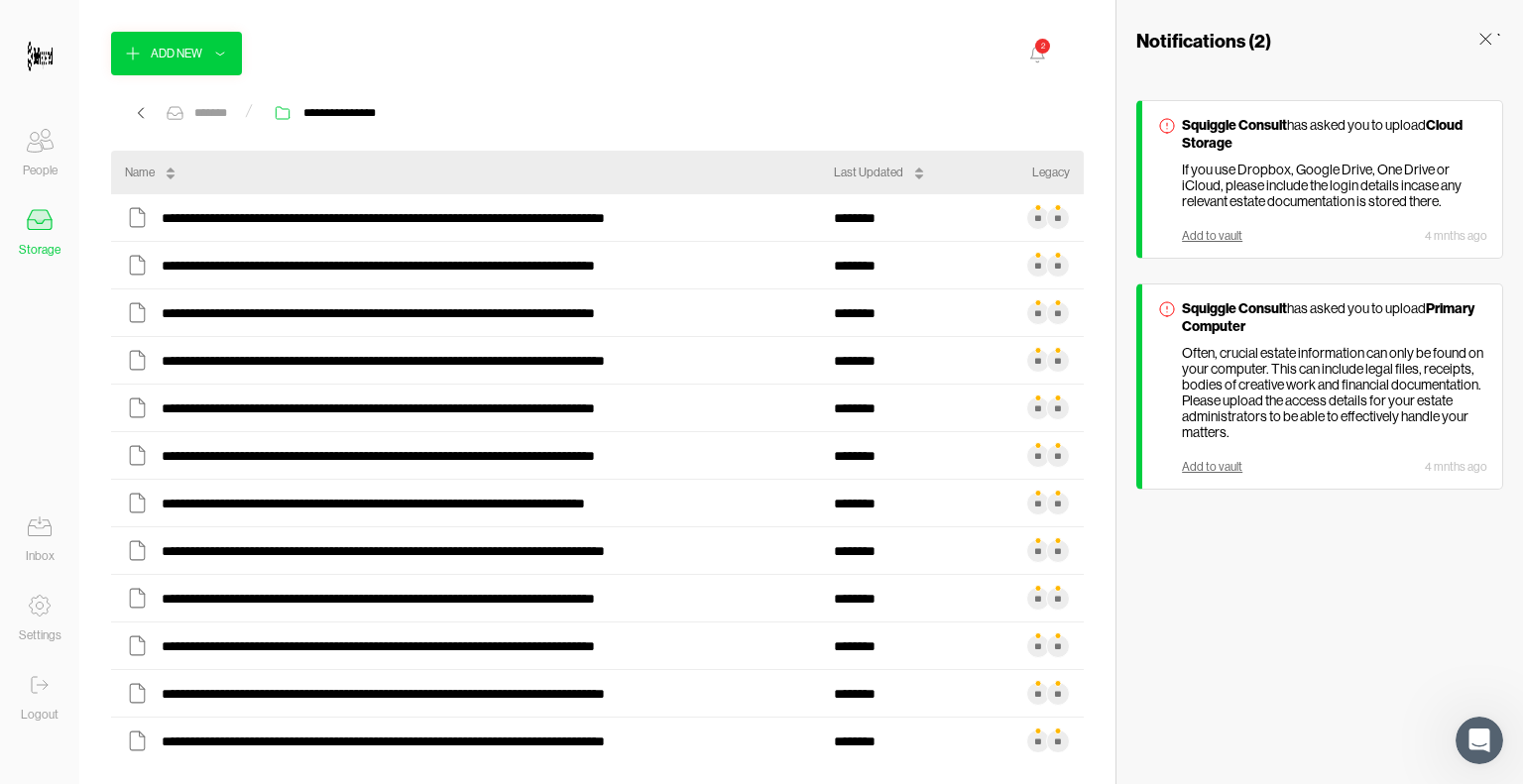 click 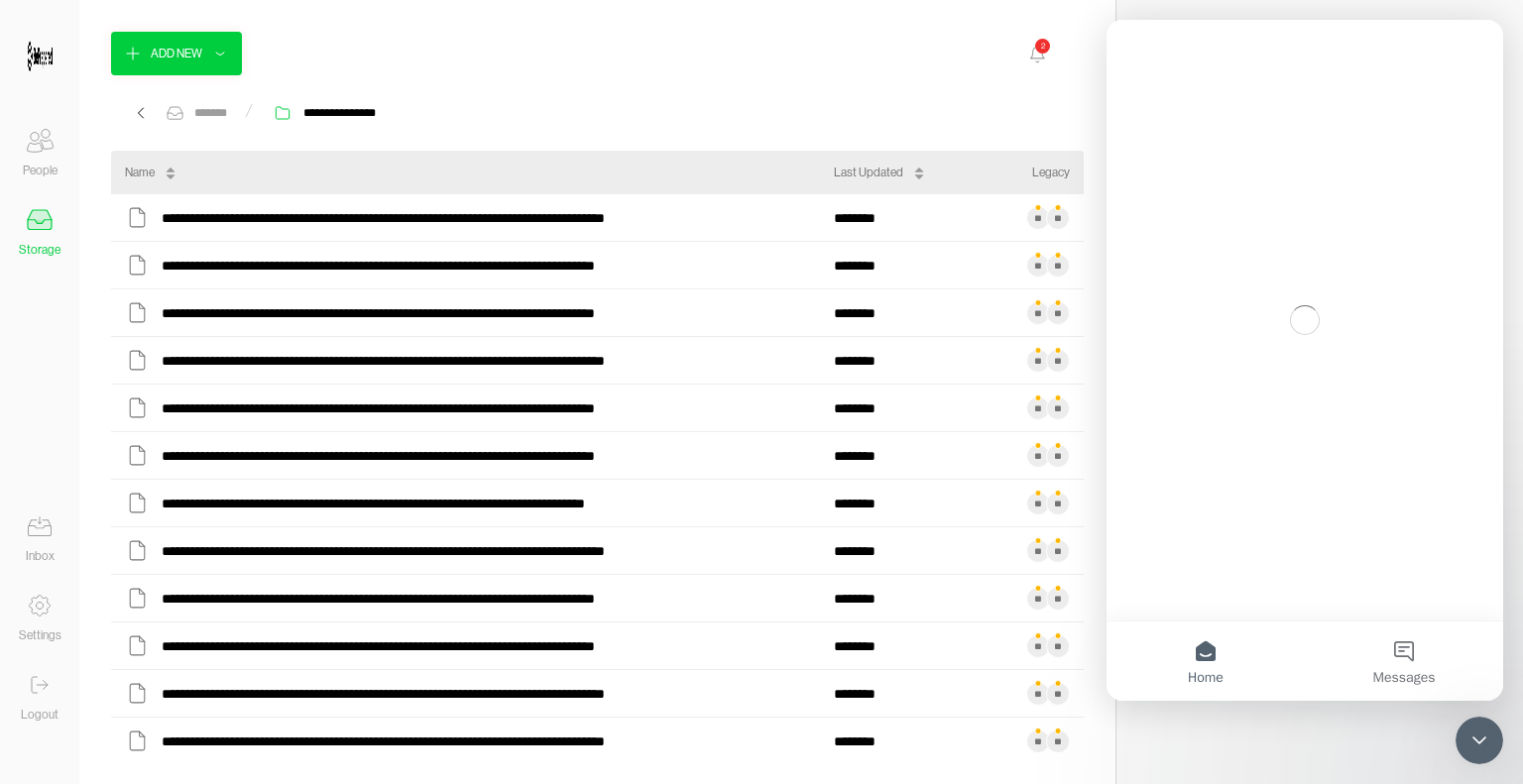 scroll, scrollTop: 0, scrollLeft: 0, axis: both 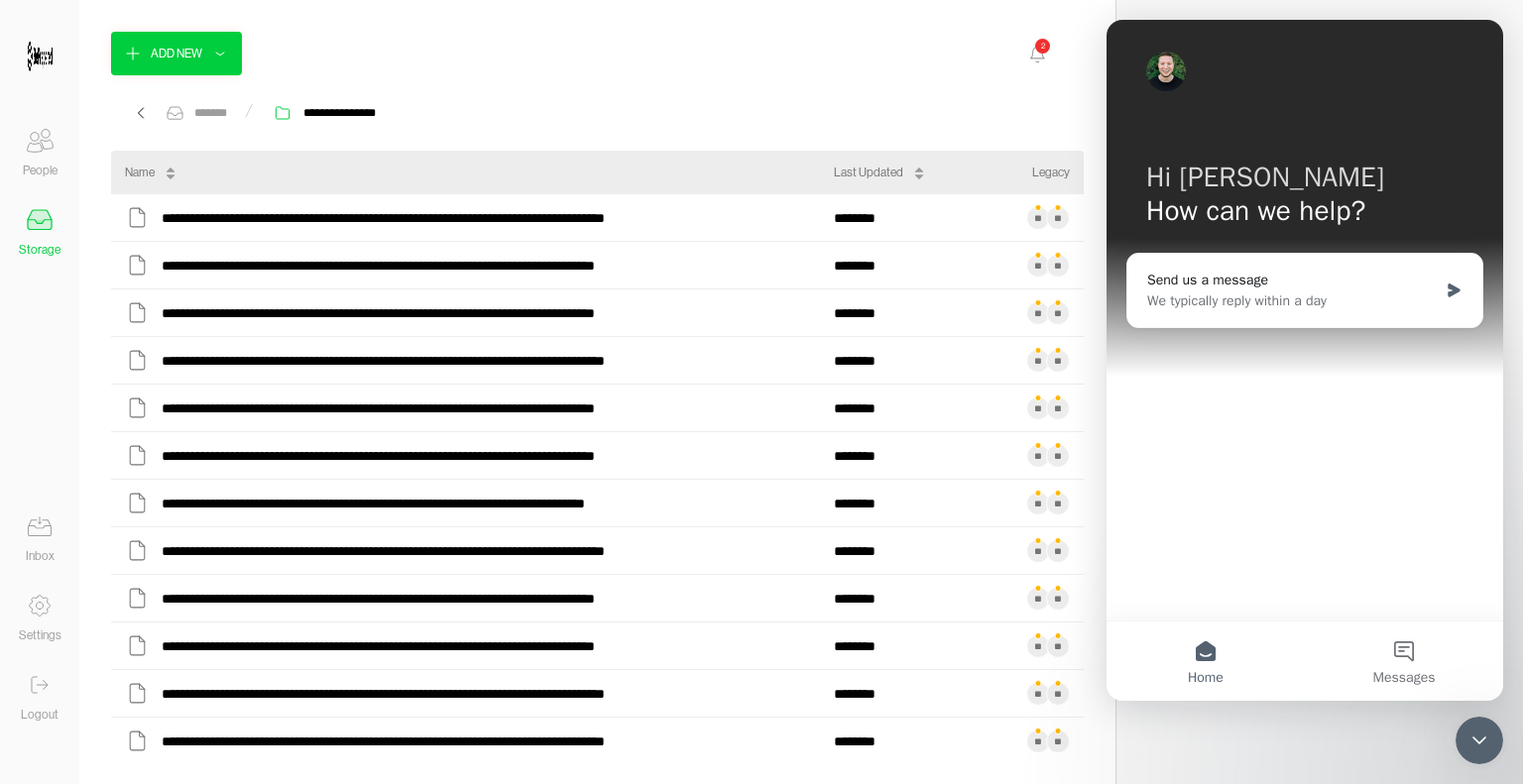 click 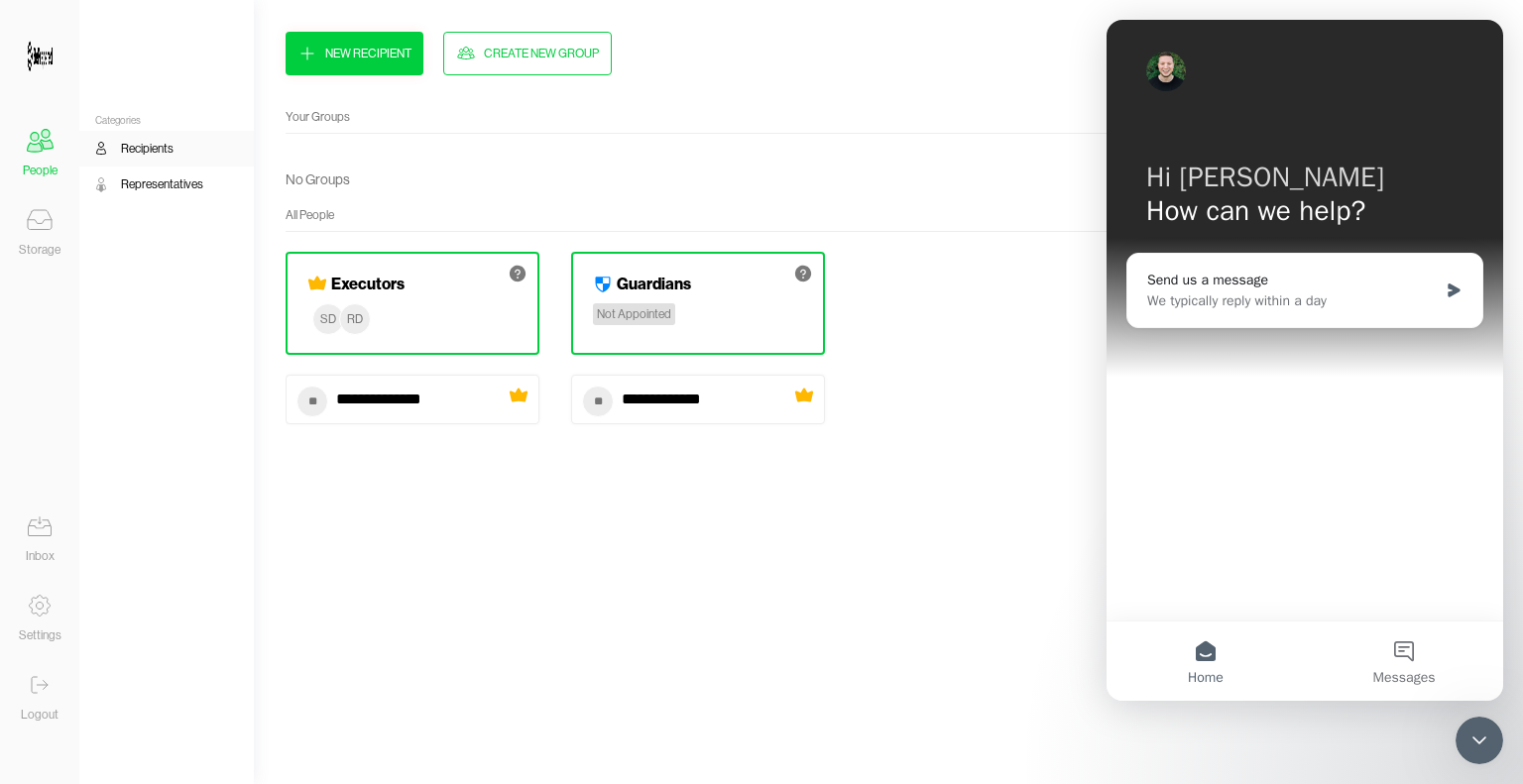 click on "Executors SD RD" at bounding box center [412, 303] 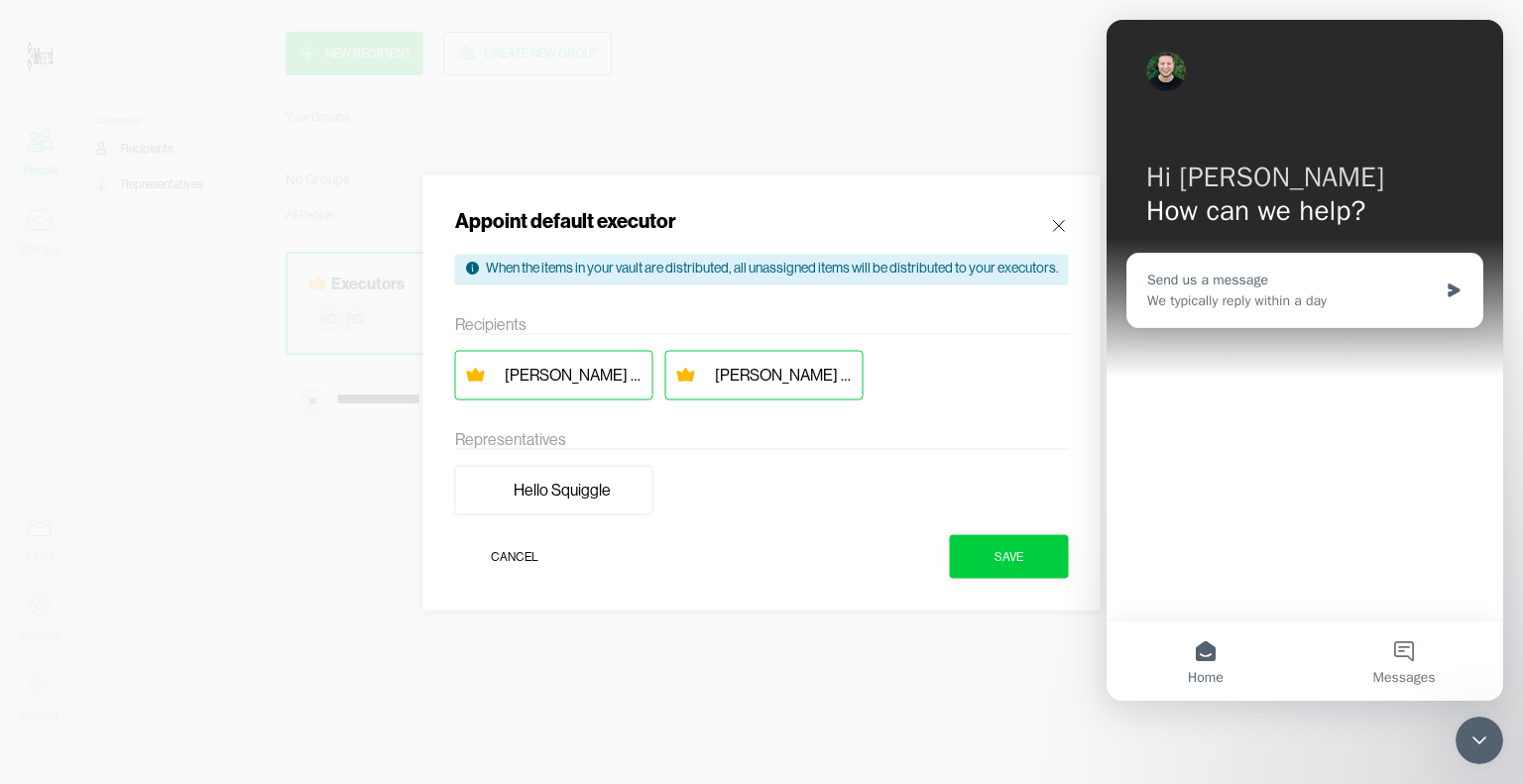 click on "Send us a message" at bounding box center (1292, 280) 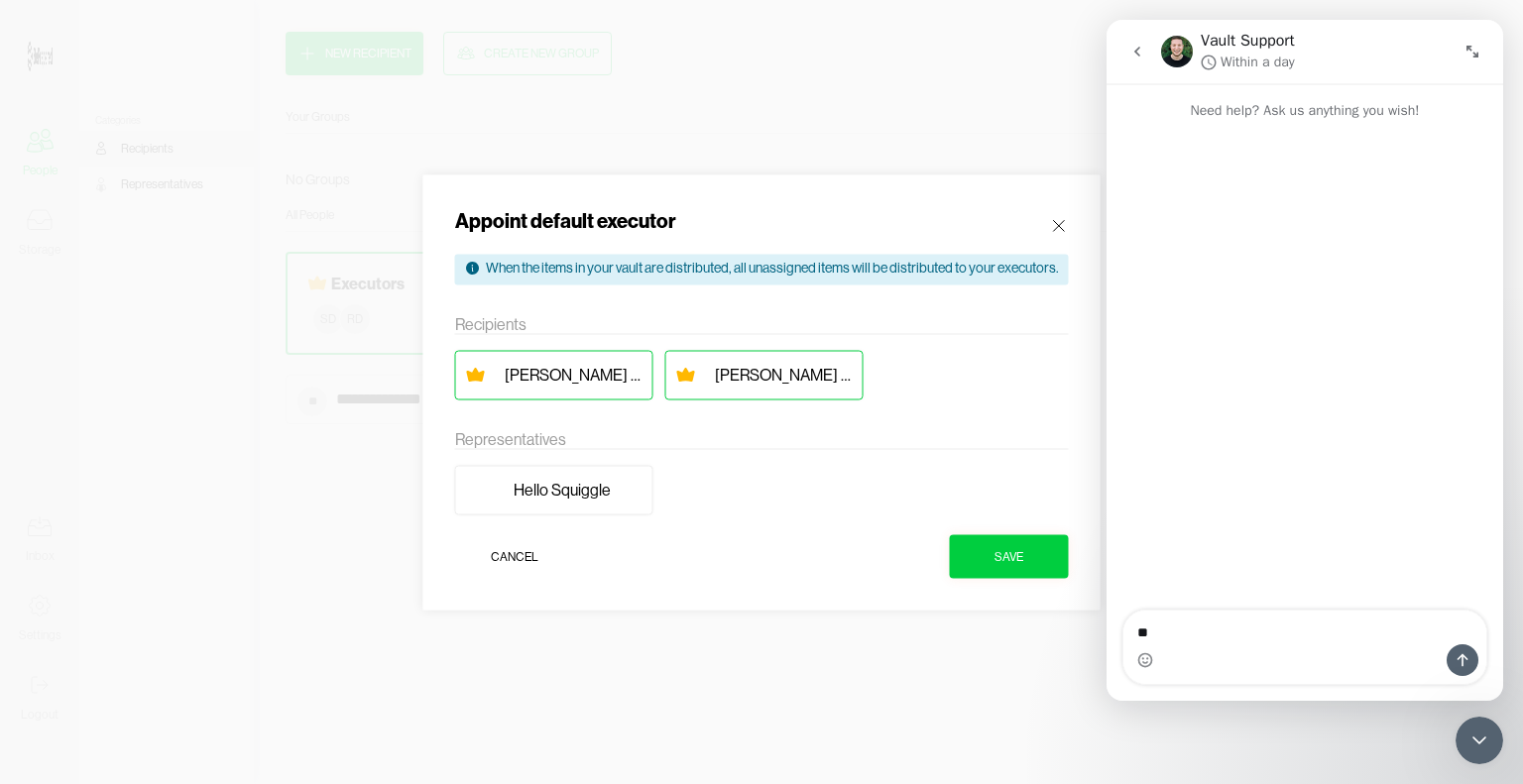 type on "*" 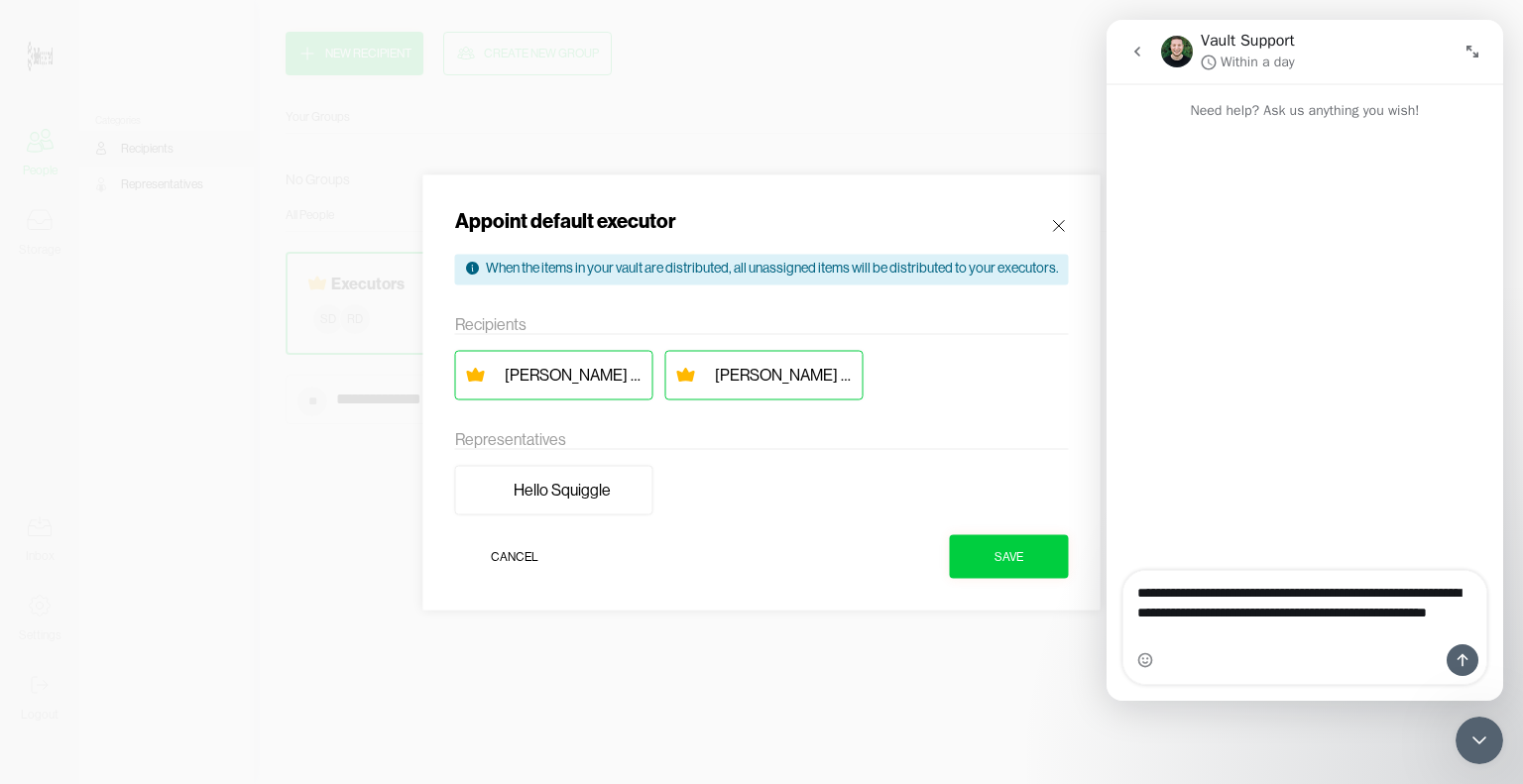 type on "**********" 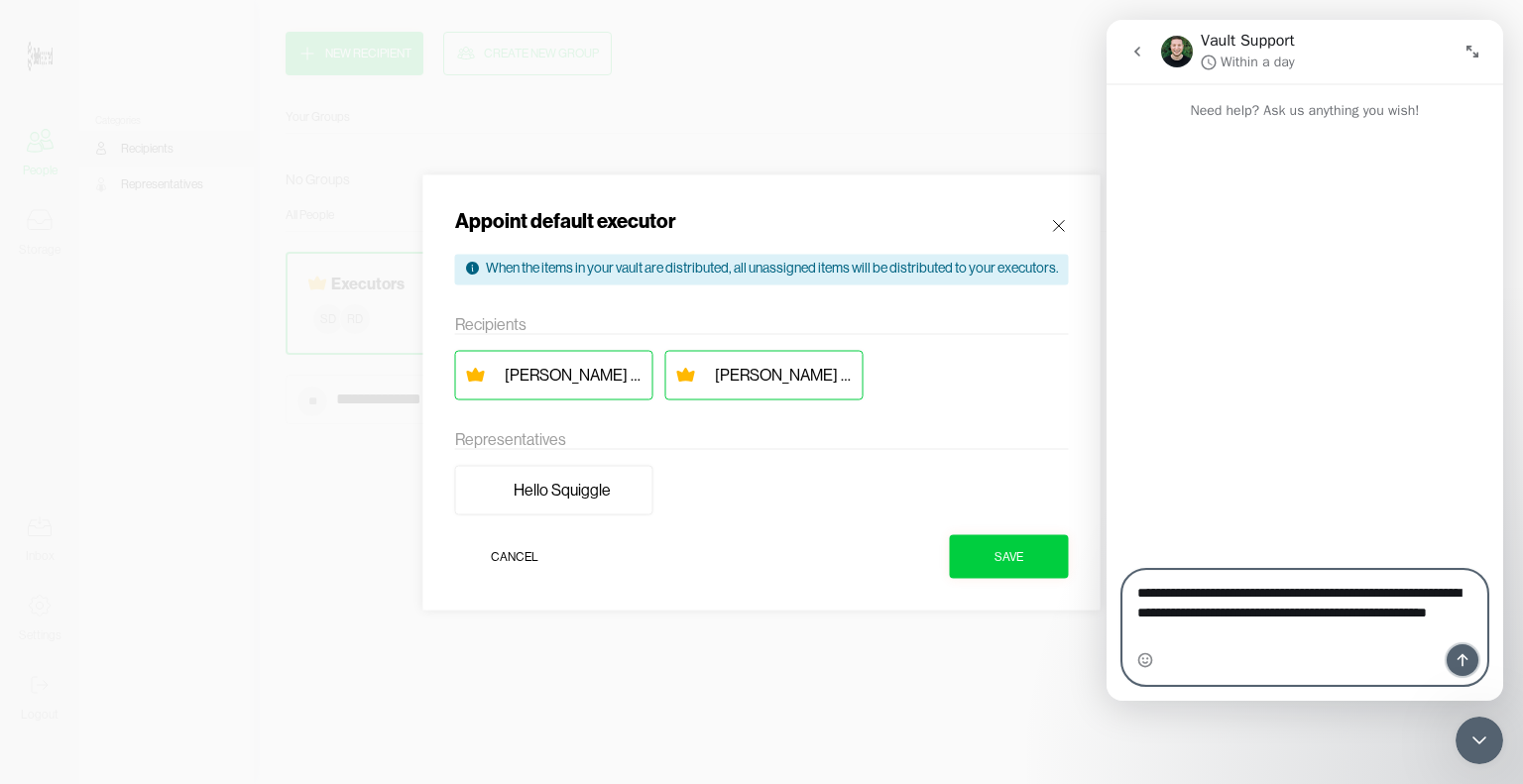 click at bounding box center [1463, 660] 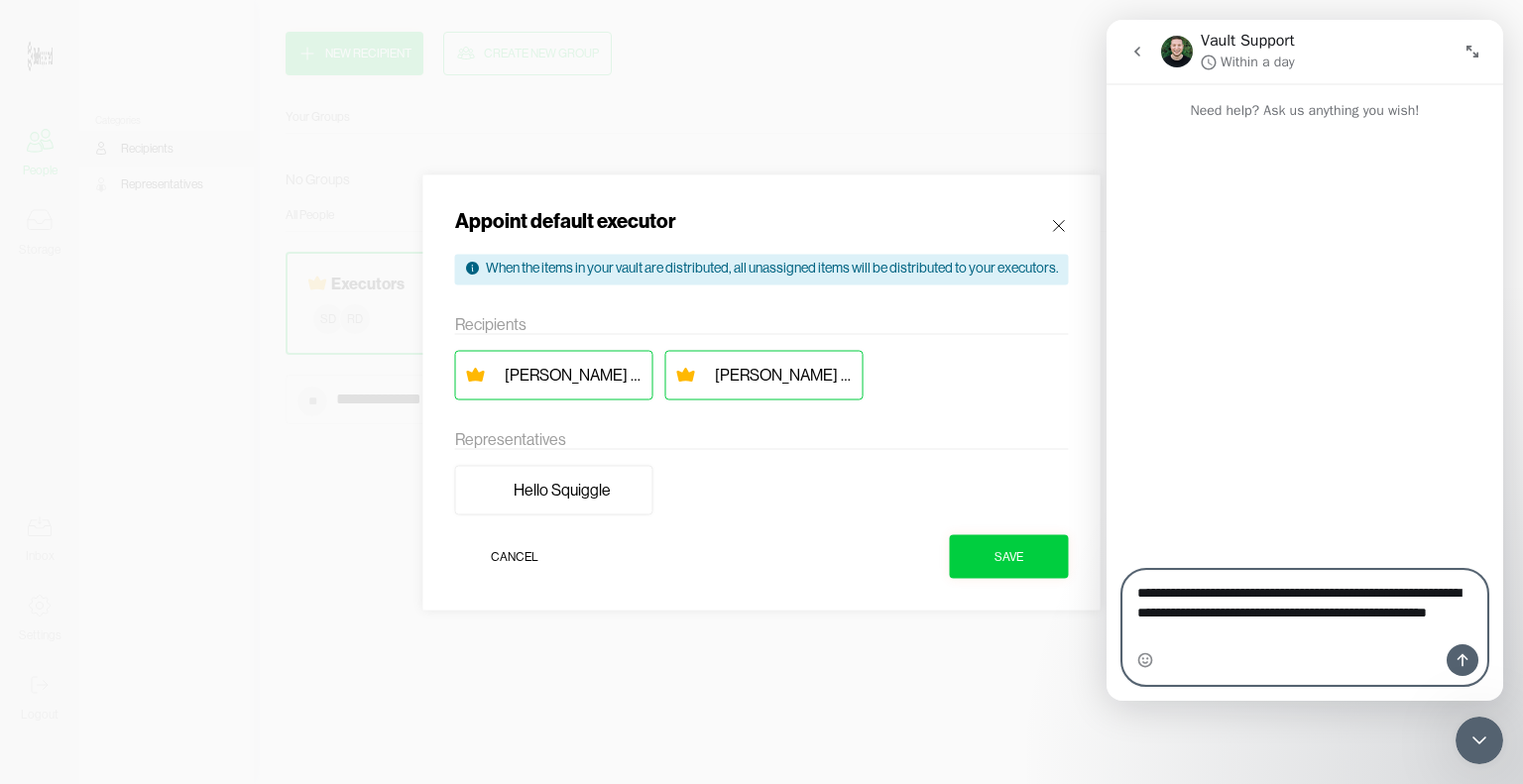 type 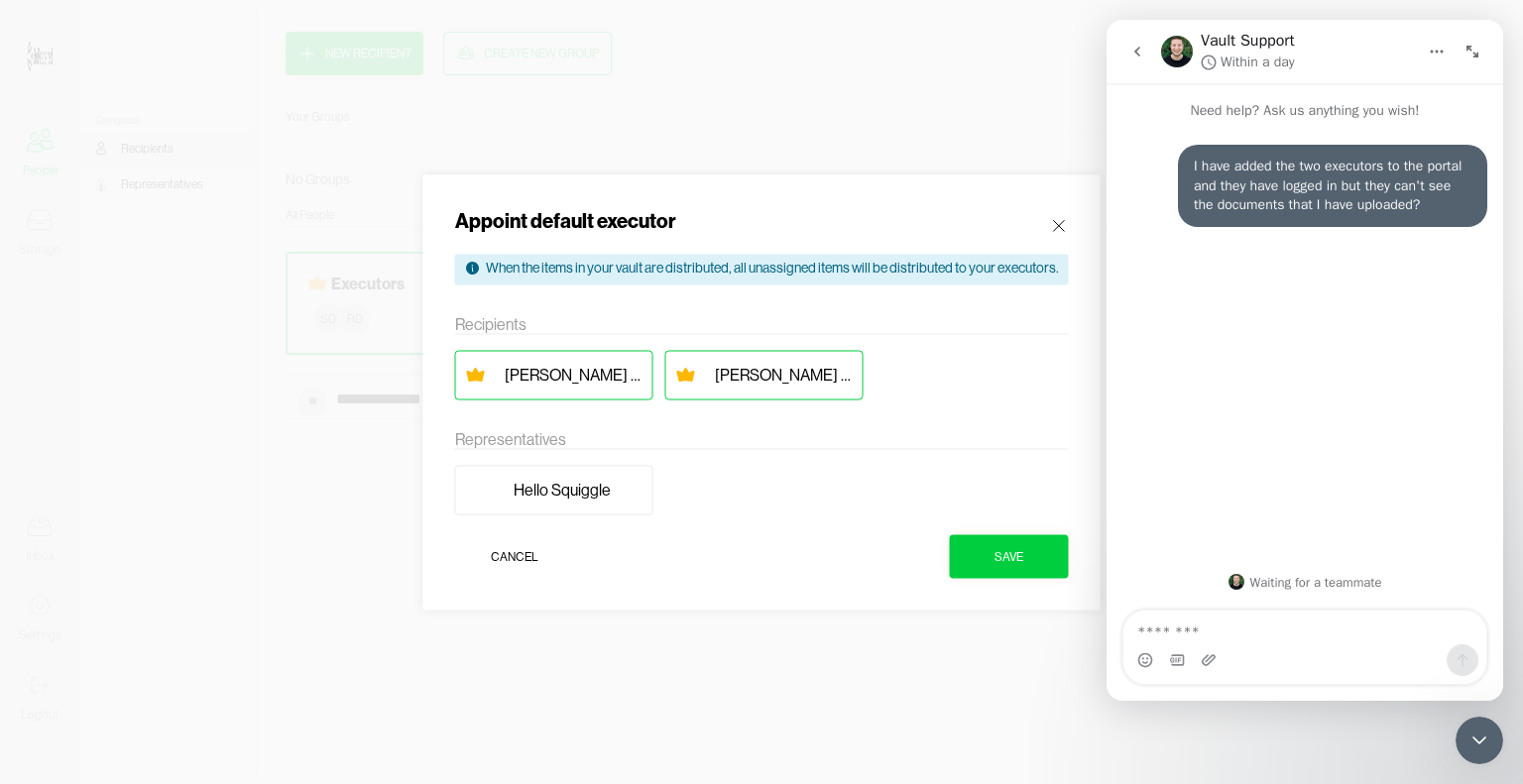 click at bounding box center [762, 392] 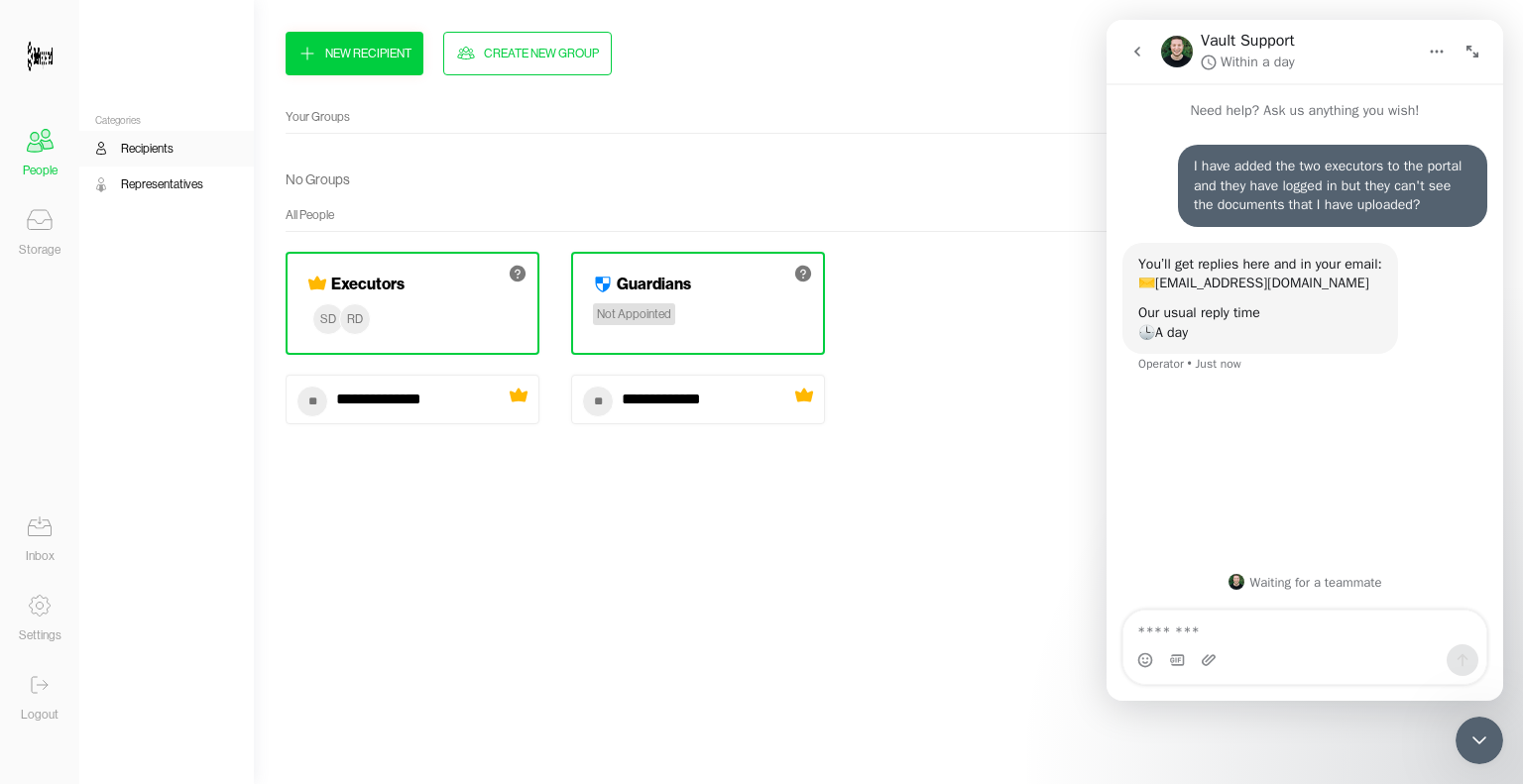 click on "Recipients" at bounding box center [147, 149] 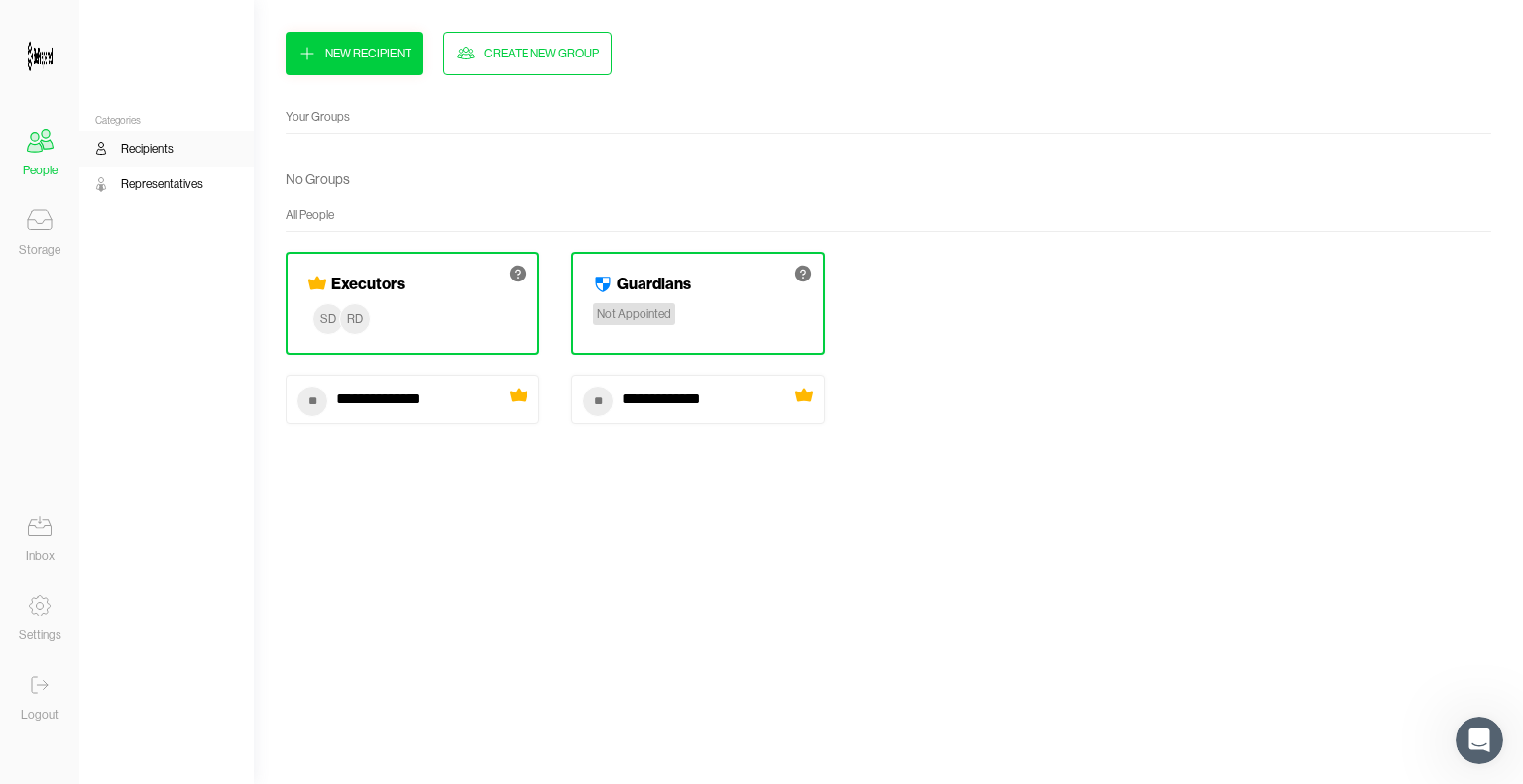 scroll, scrollTop: 0, scrollLeft: 0, axis: both 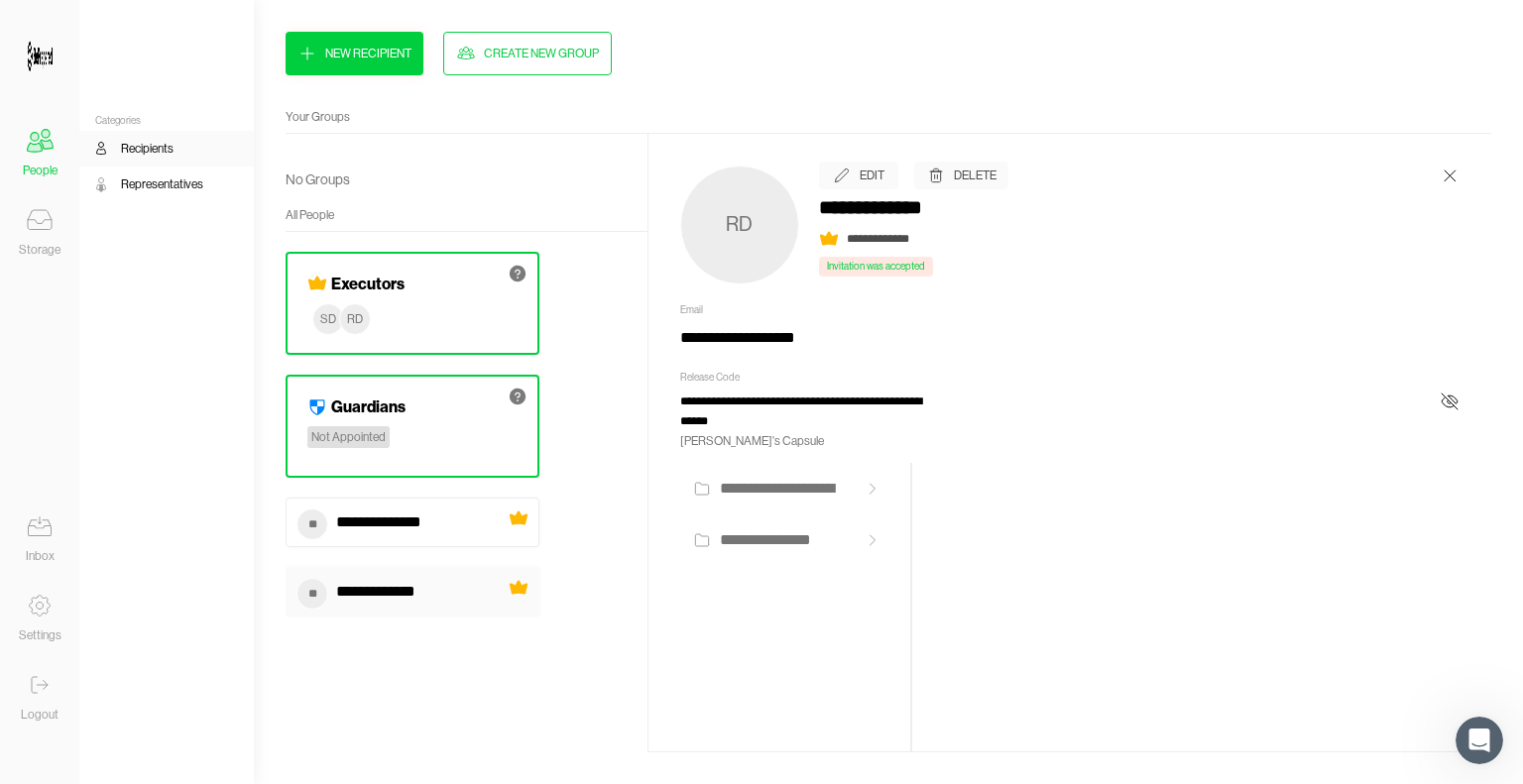 click 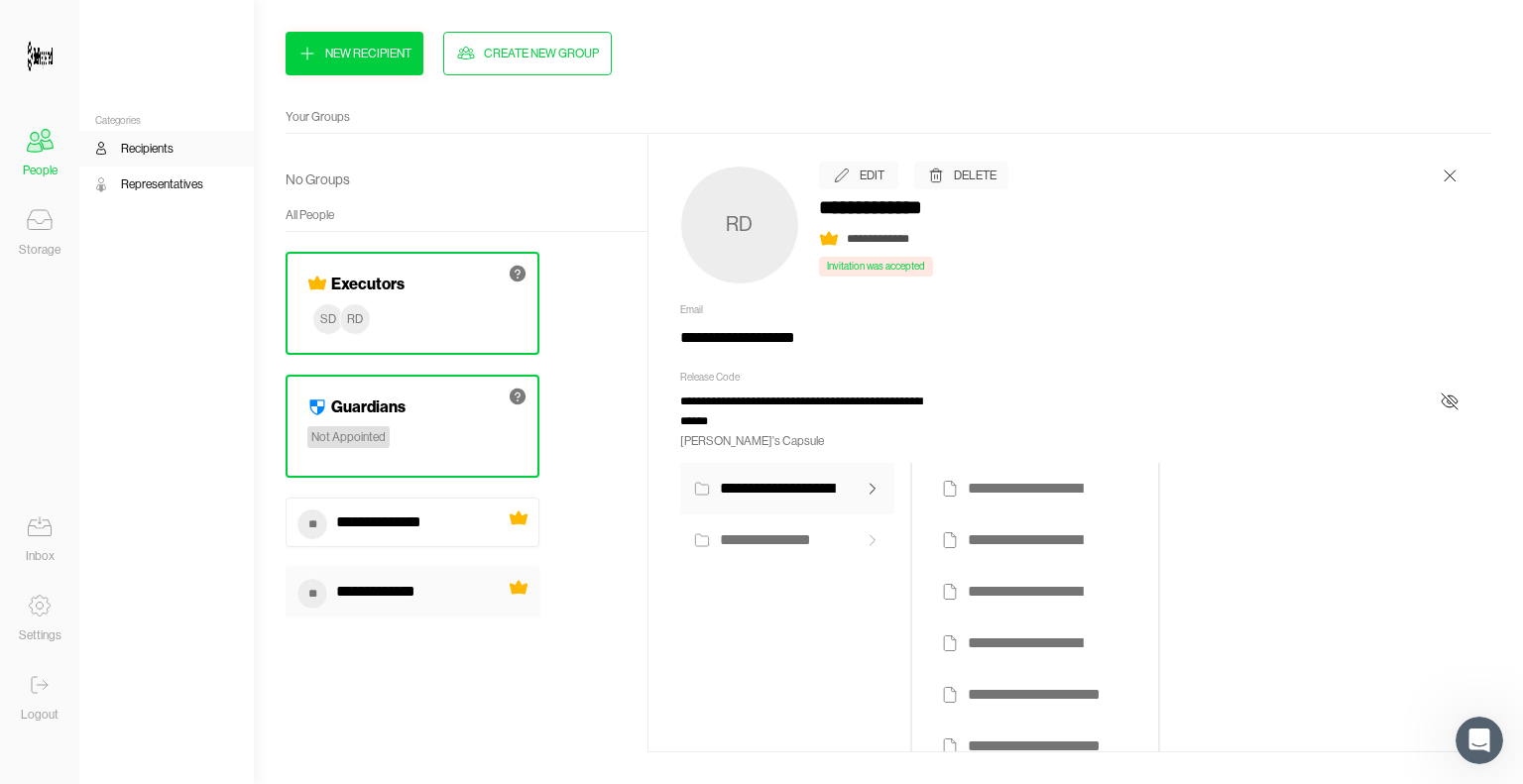 click 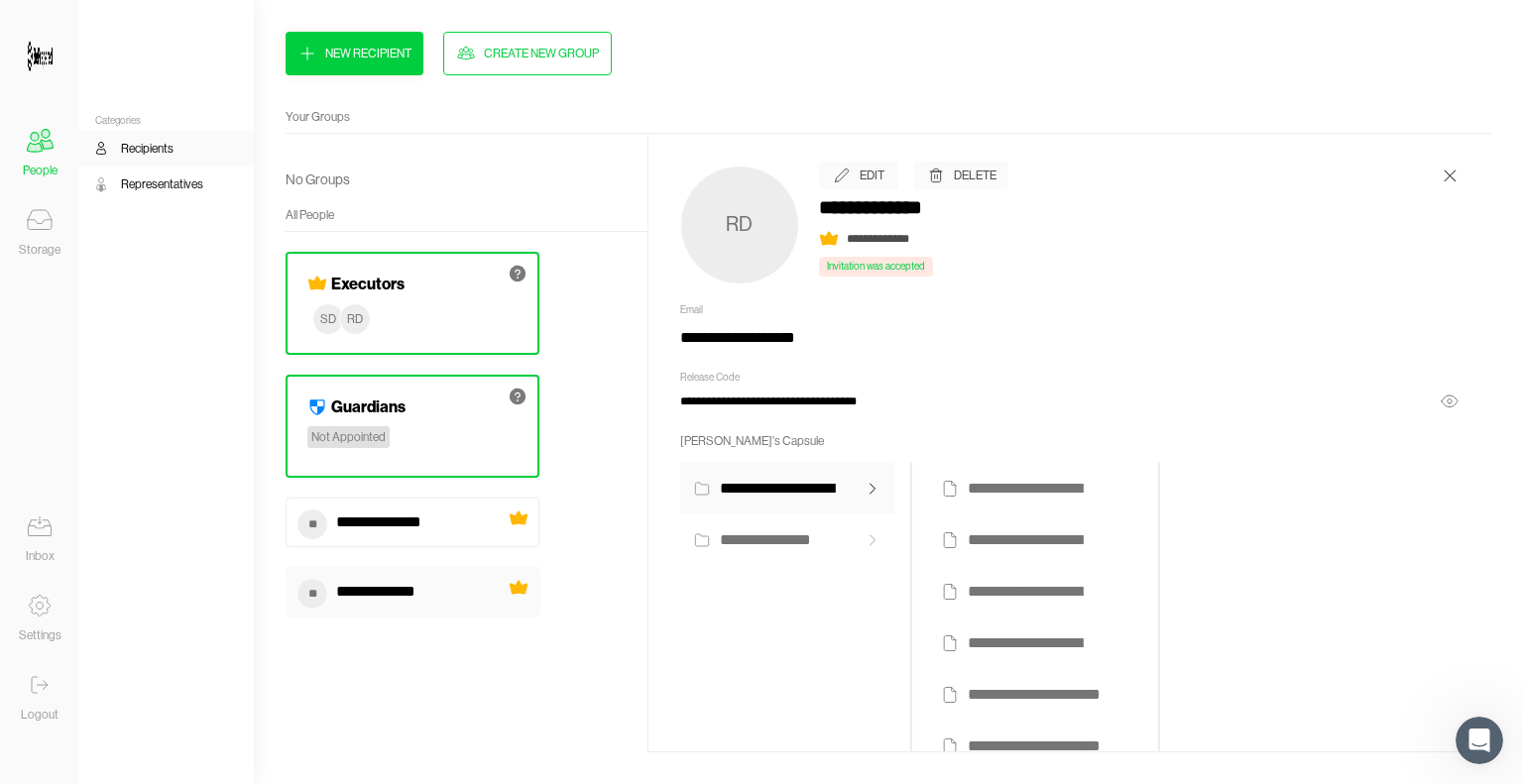 click 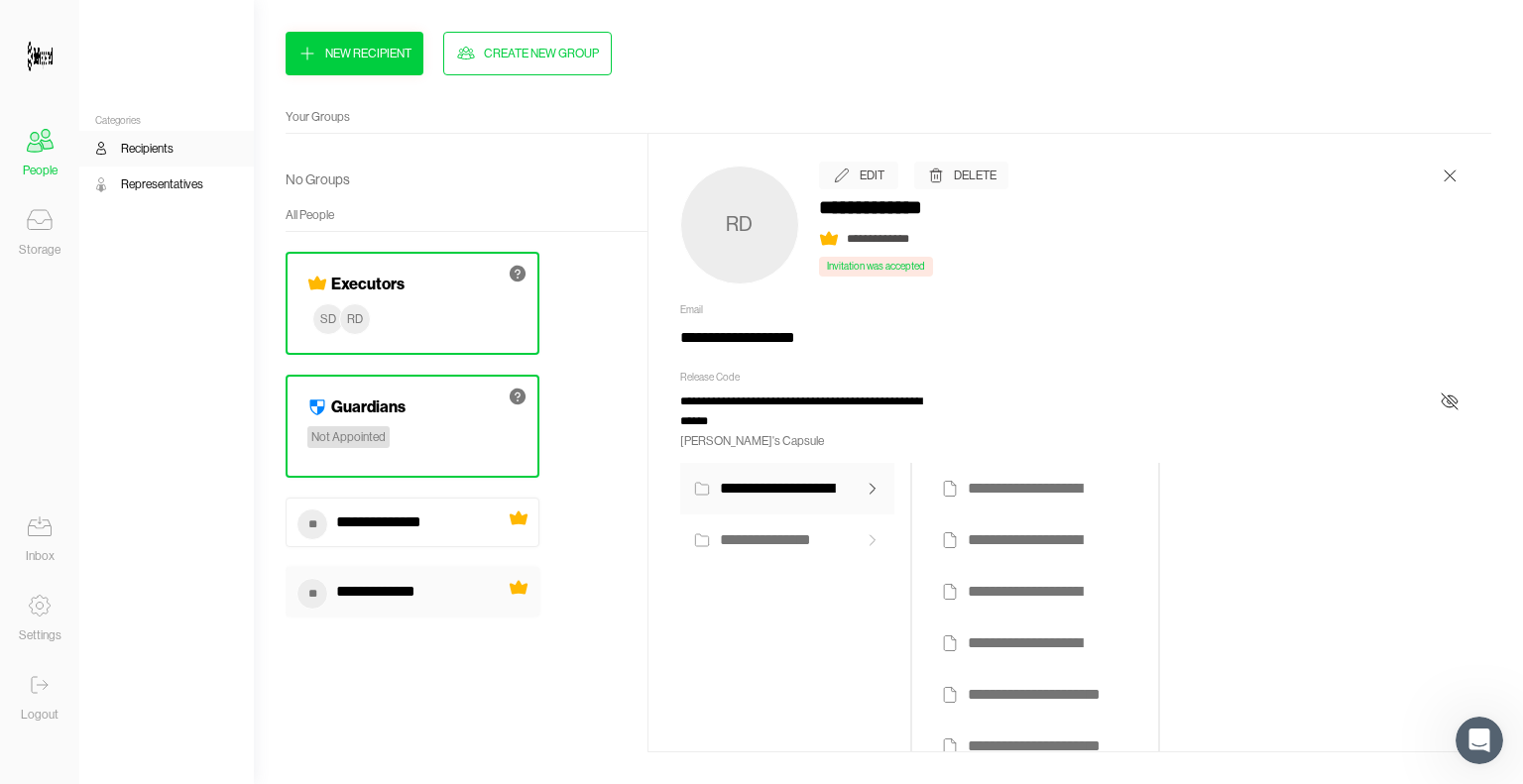 click 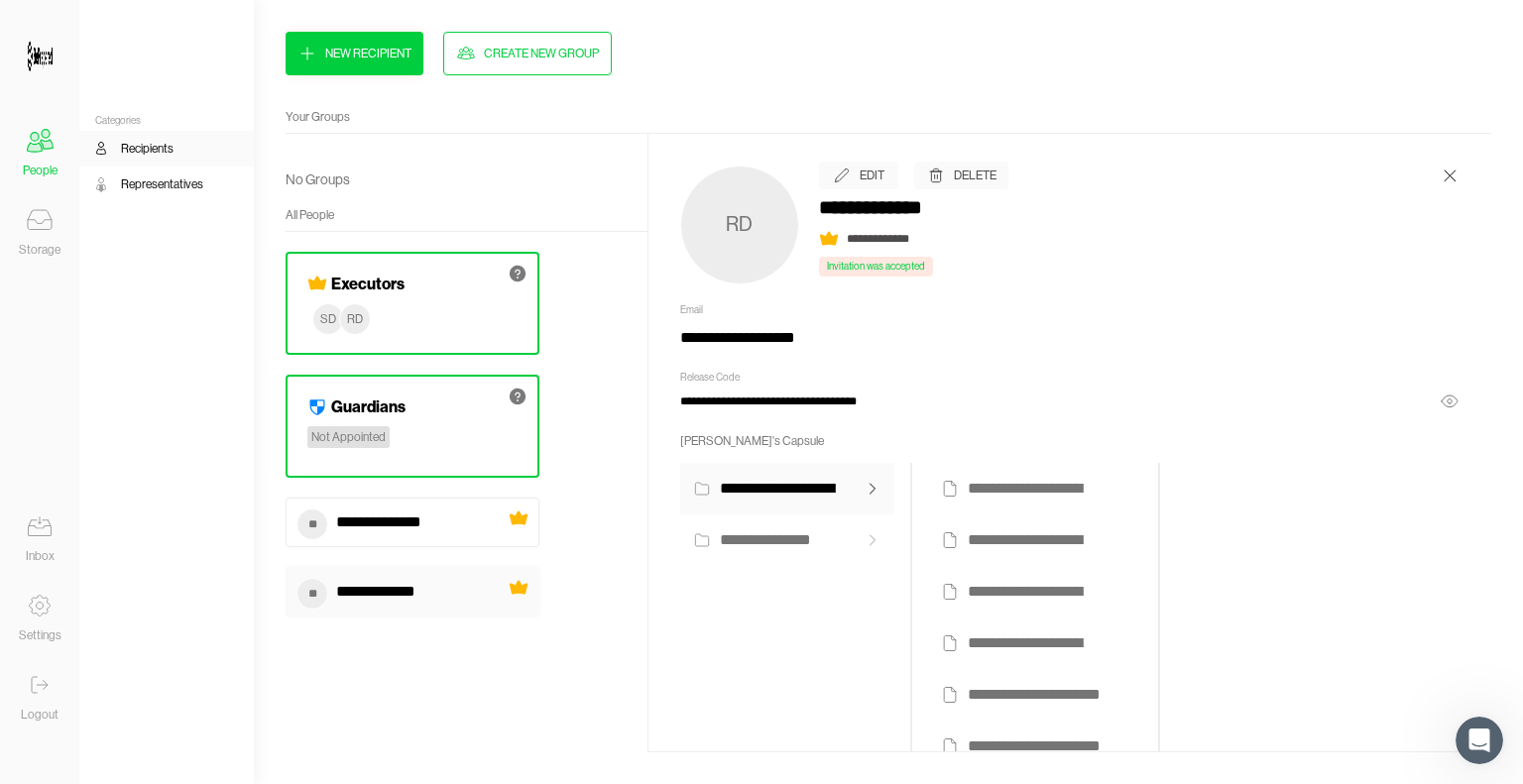click 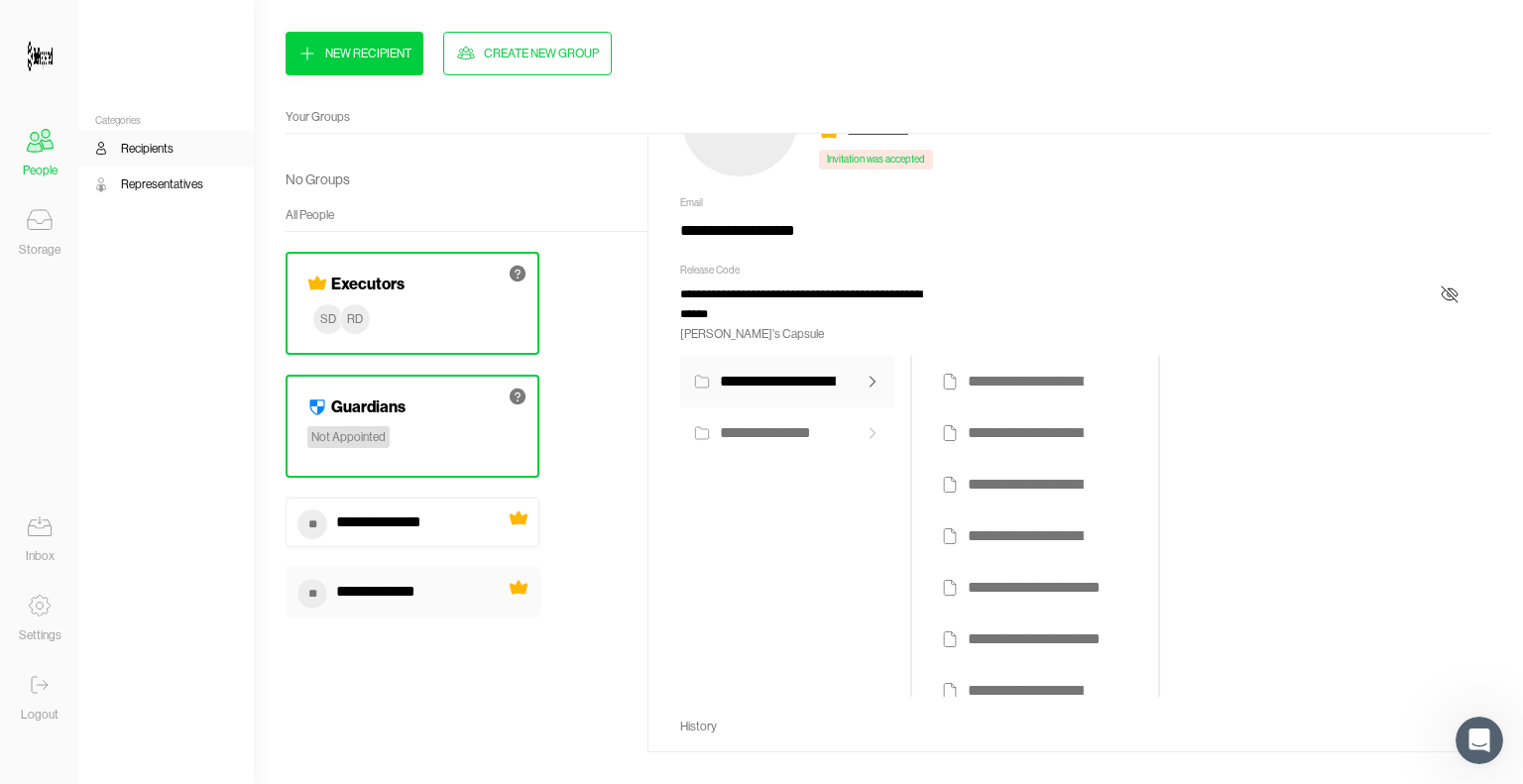 scroll, scrollTop: 0, scrollLeft: 0, axis: both 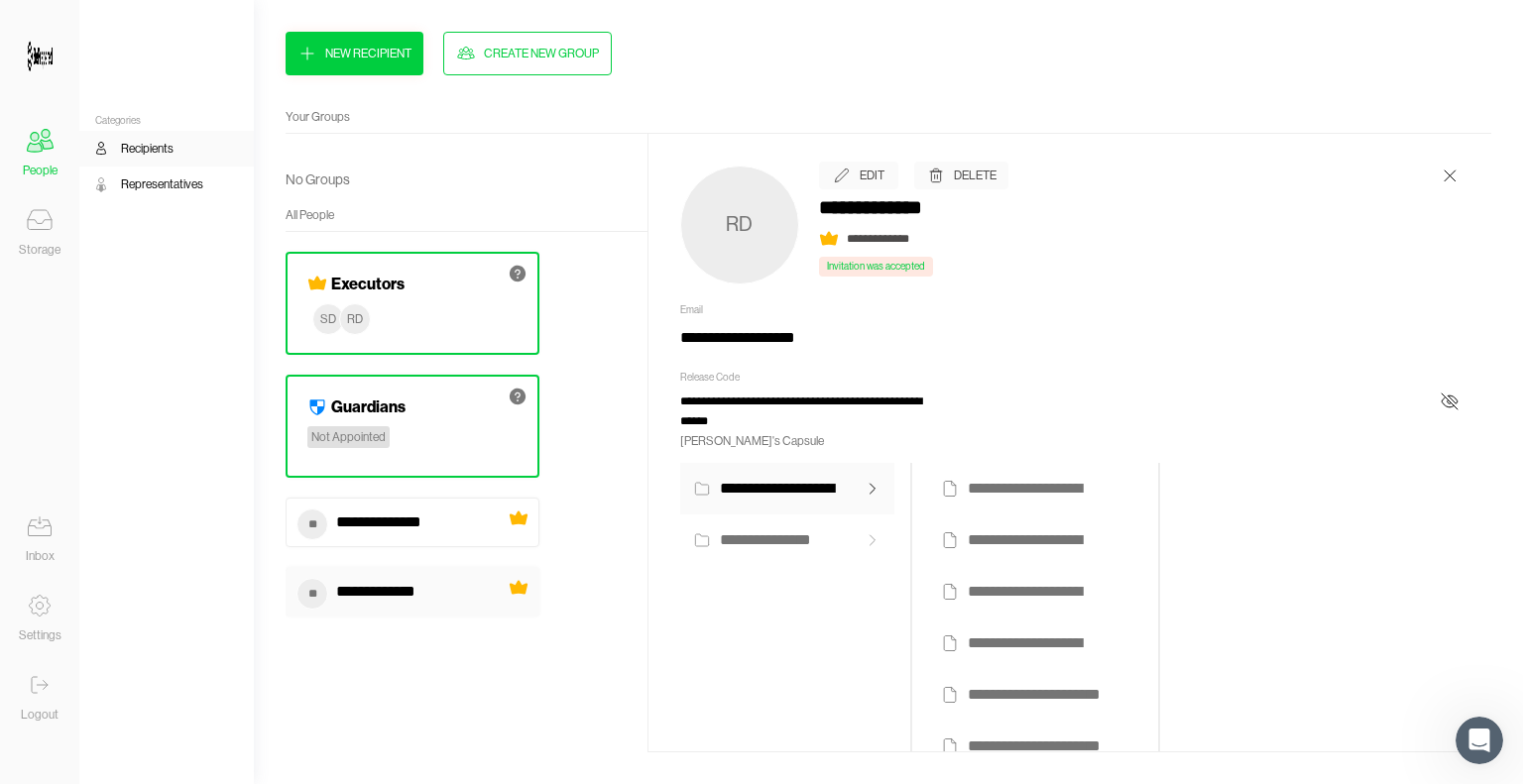 click on "**********" at bounding box center [787, 540] 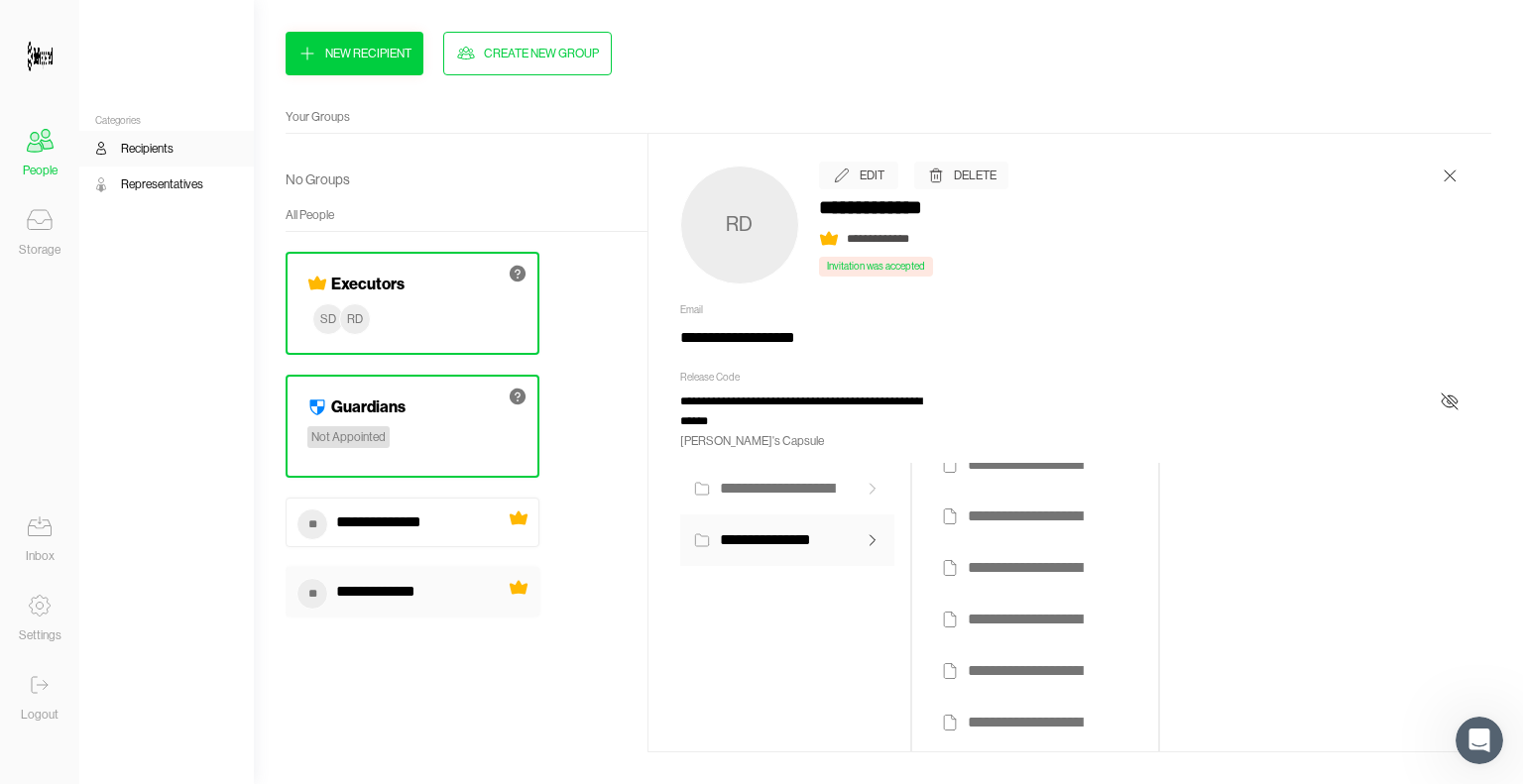scroll, scrollTop: 0, scrollLeft: 0, axis: both 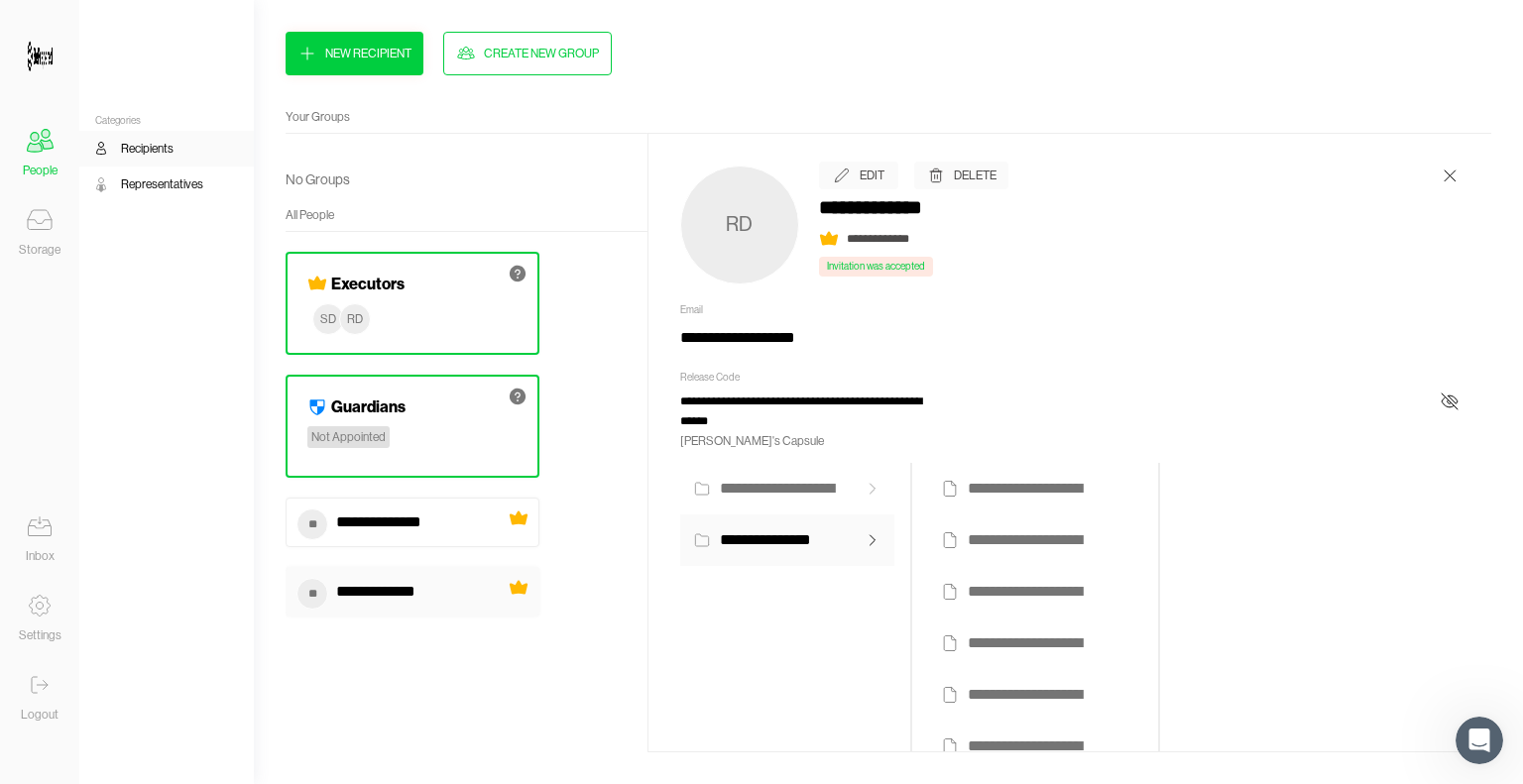 click 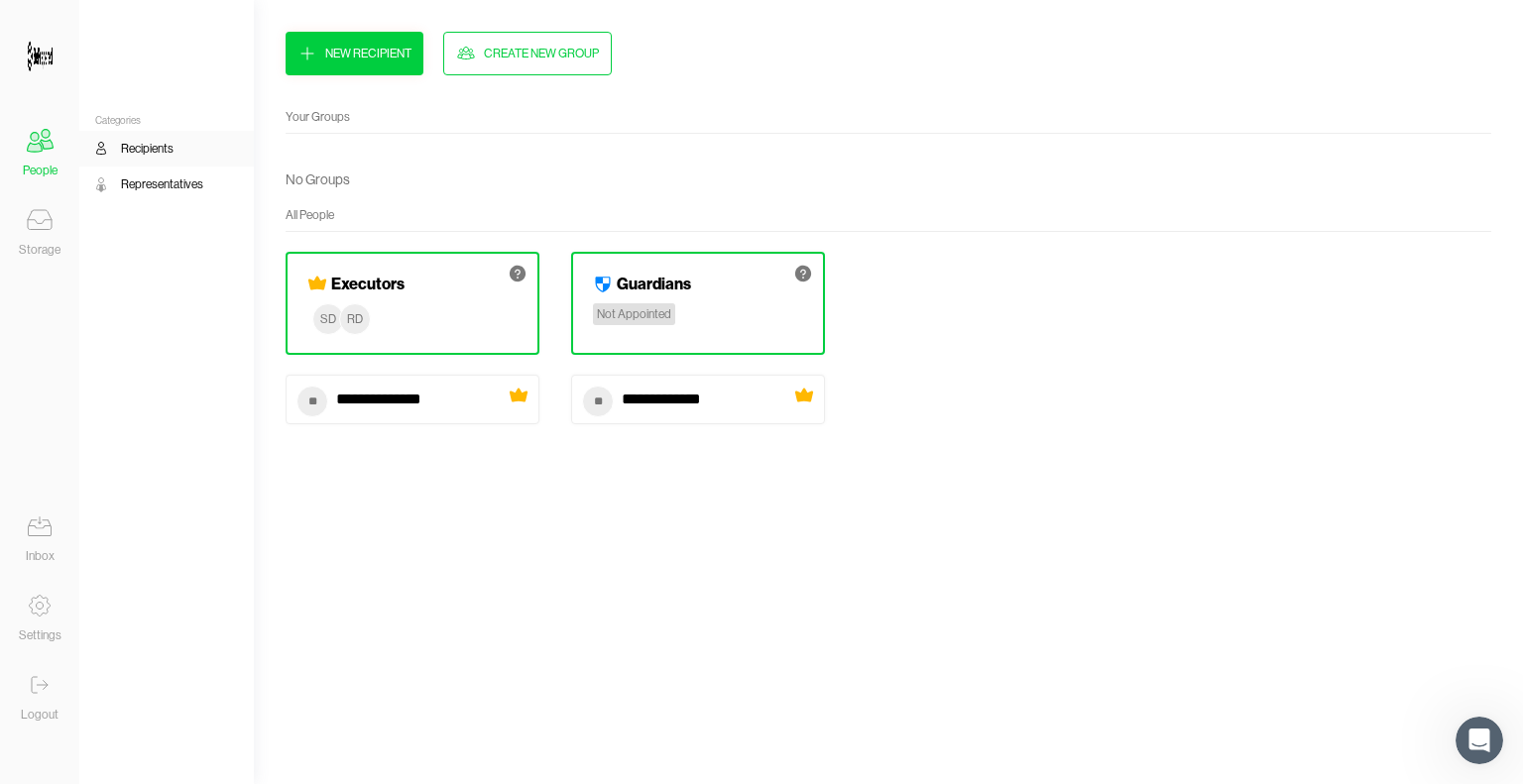click on "Executors SD RD" at bounding box center (412, 303) 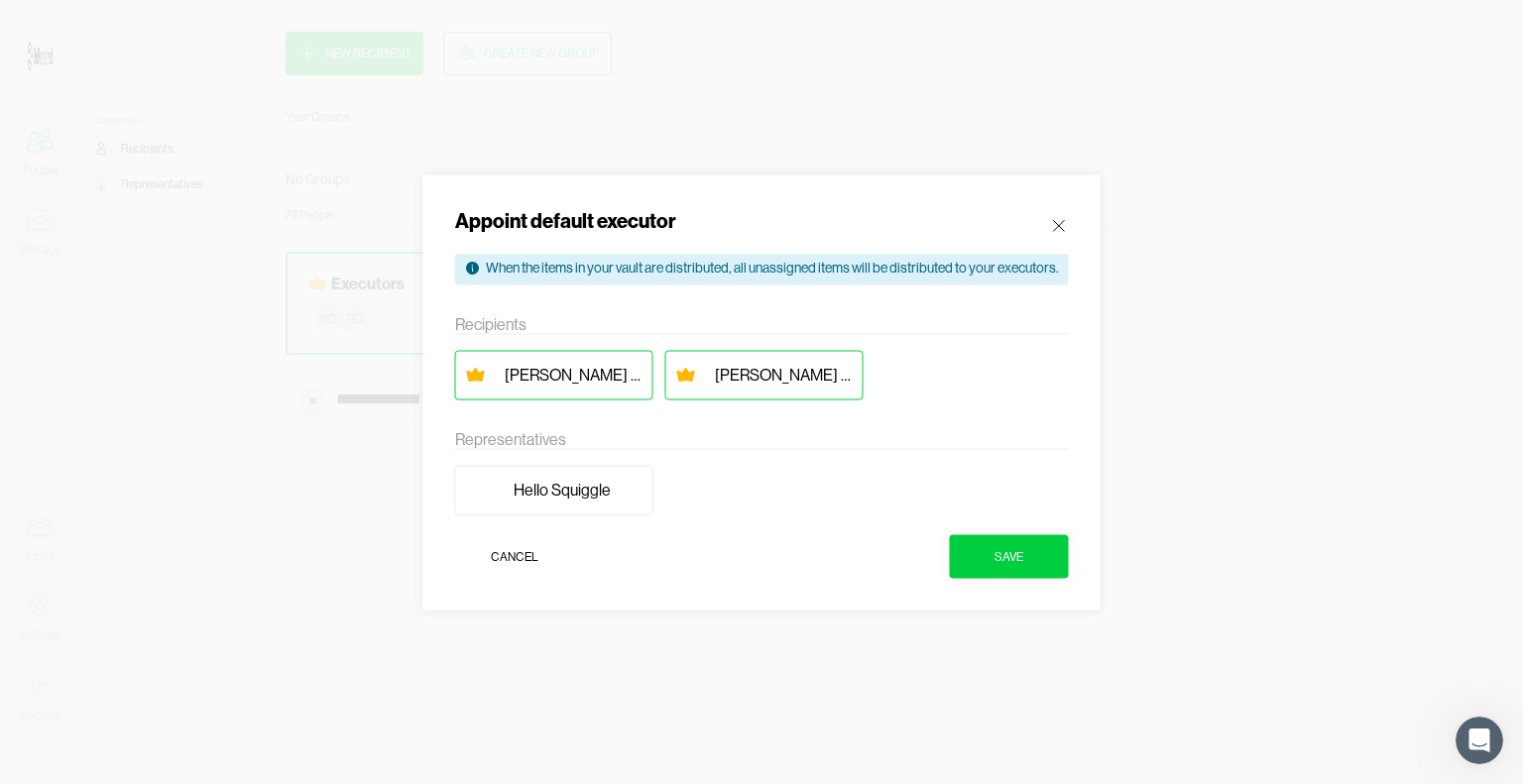 click on "[PERSON_NAME]" at bounding box center (573, 375) 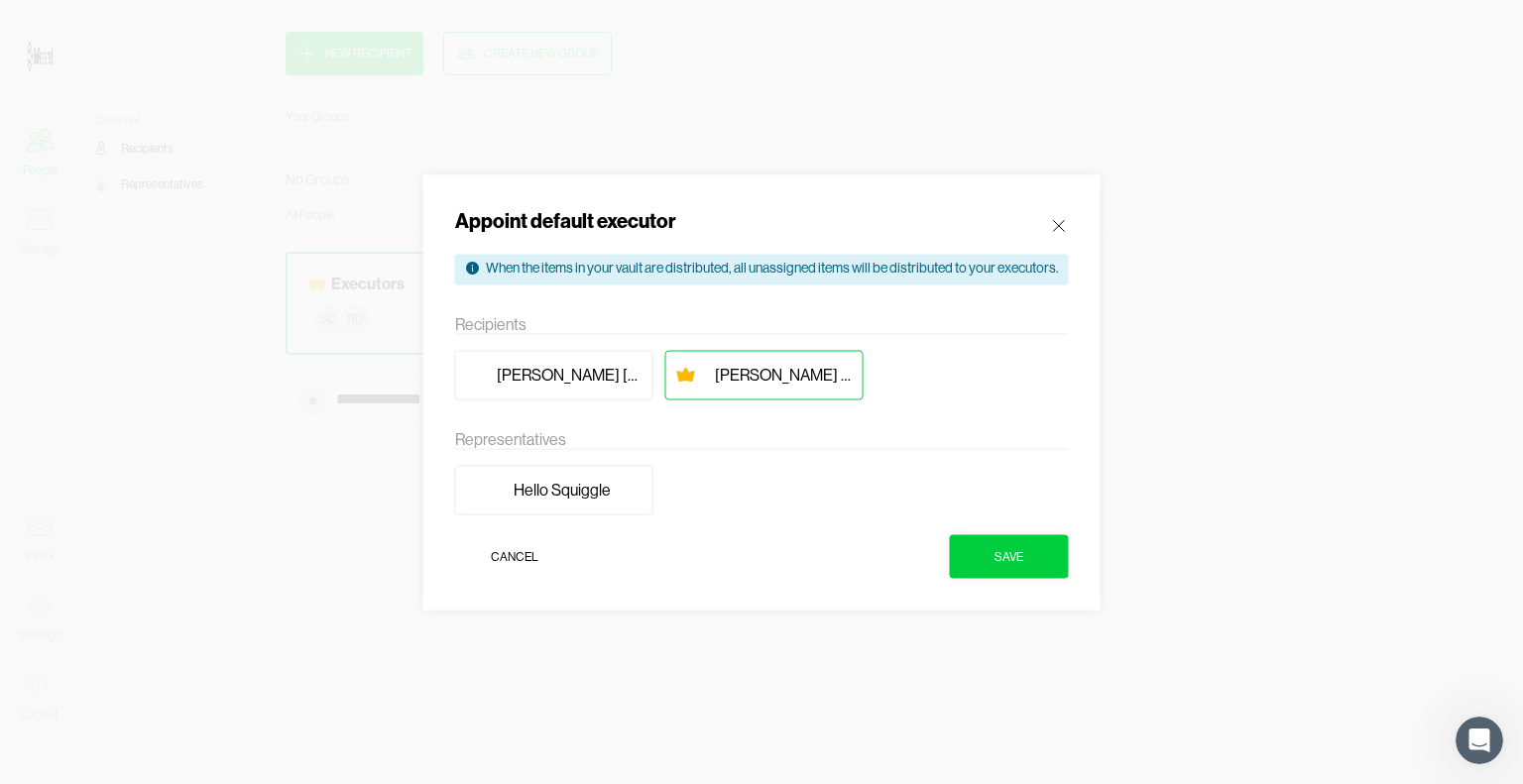 click on "[PERSON_NAME]" at bounding box center [569, 375] 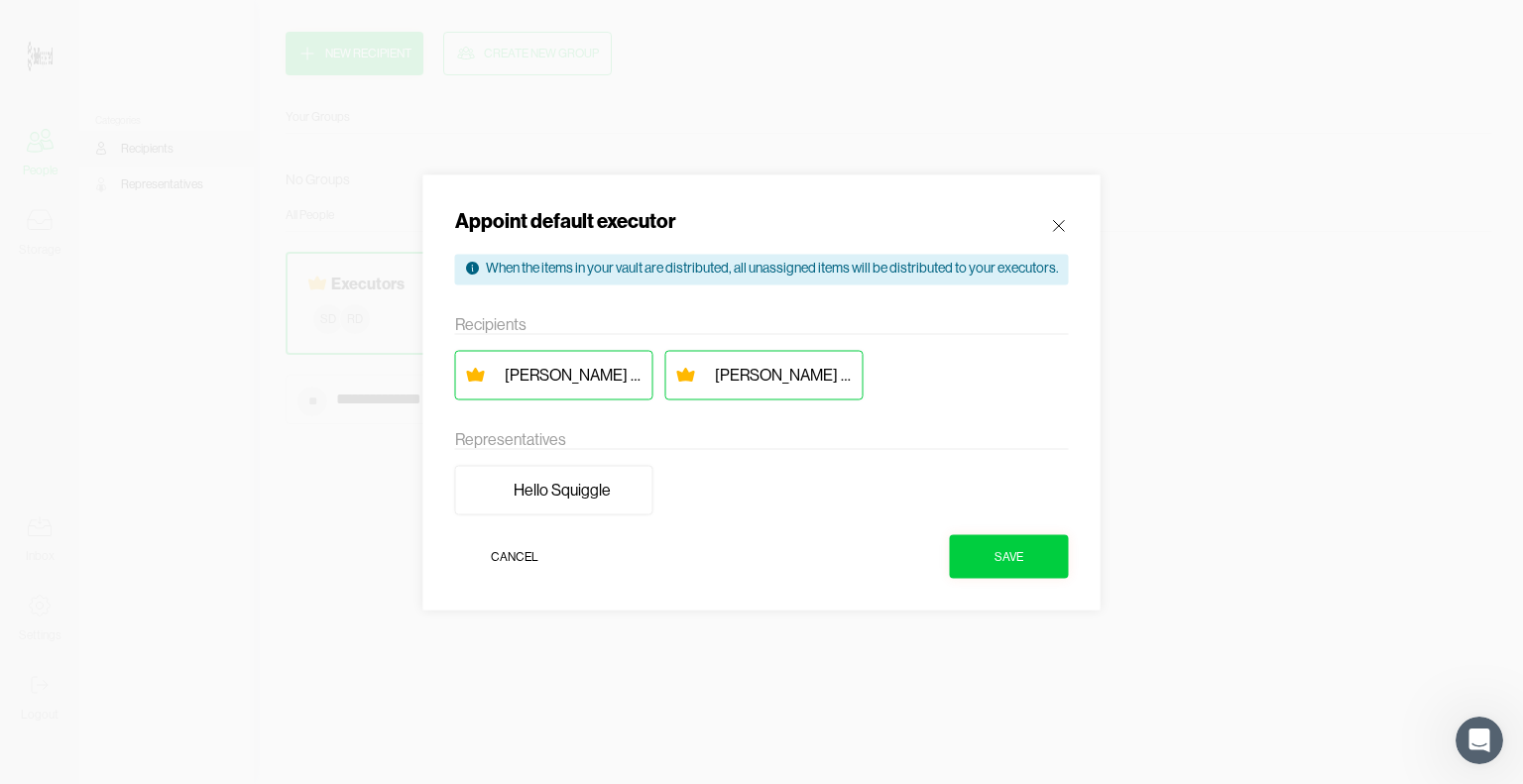 click on "[PERSON_NAME]" at bounding box center (573, 375) 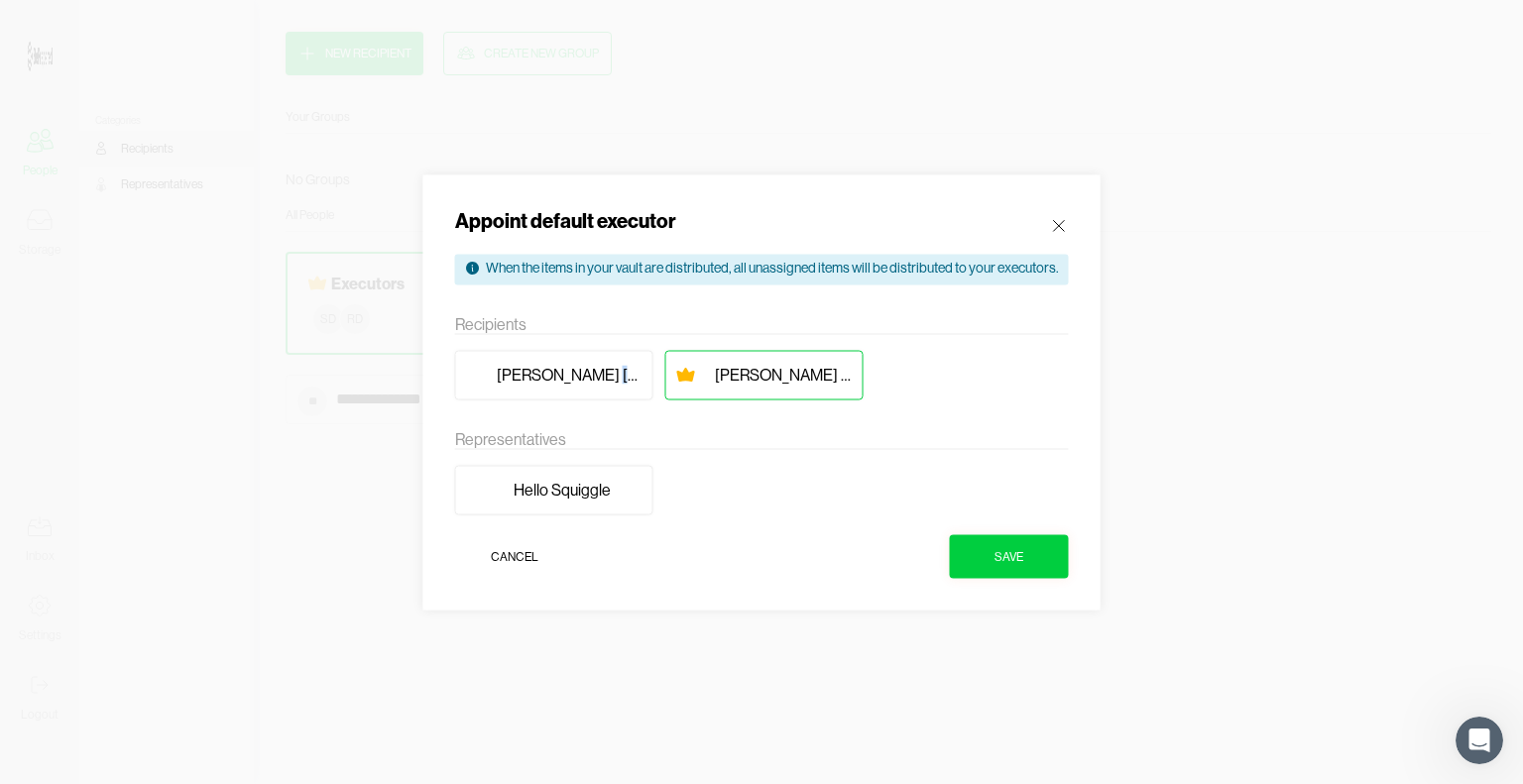 click on "[PERSON_NAME]" at bounding box center [569, 375] 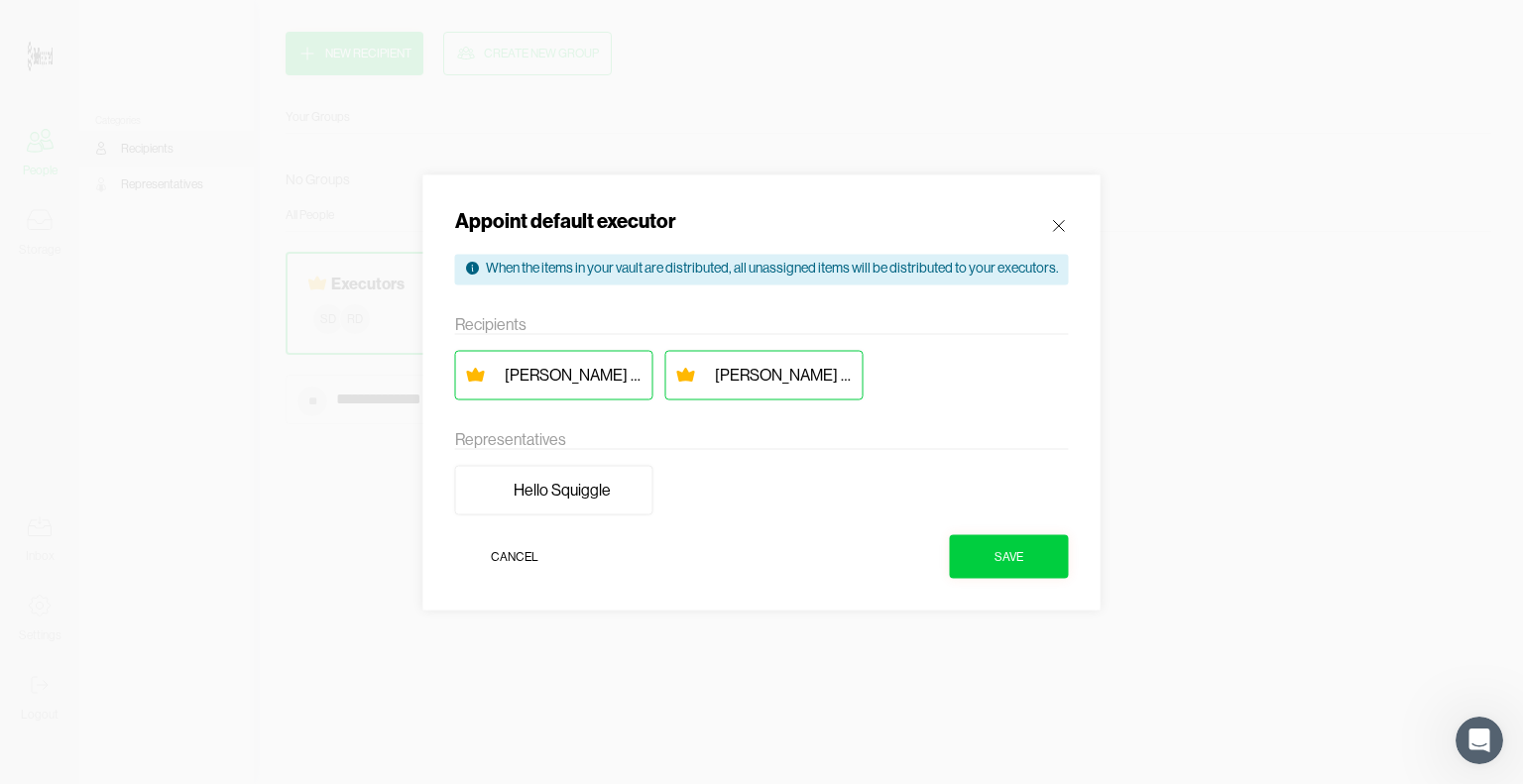 click 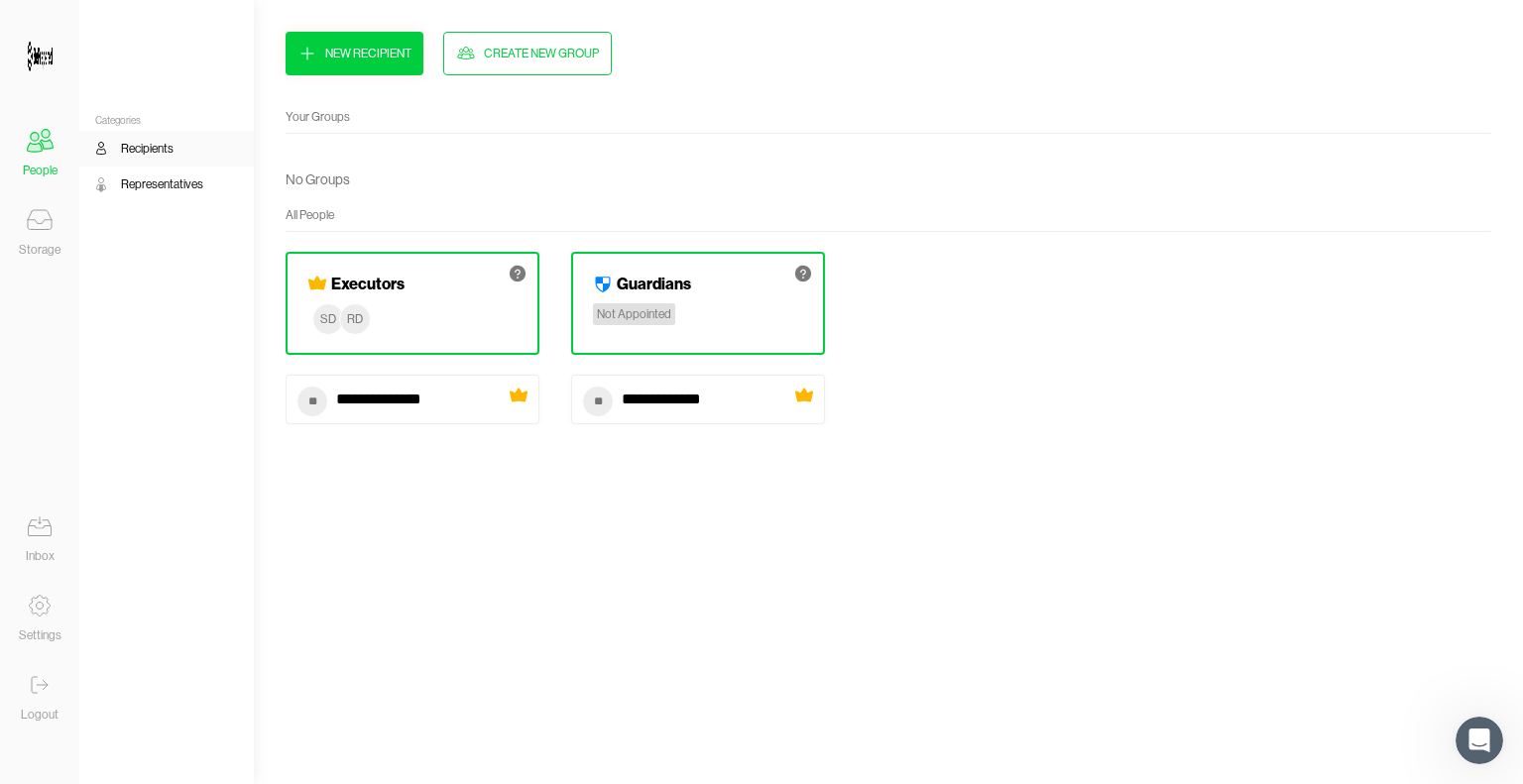 click on "*******   ******" at bounding box center (388, 399) 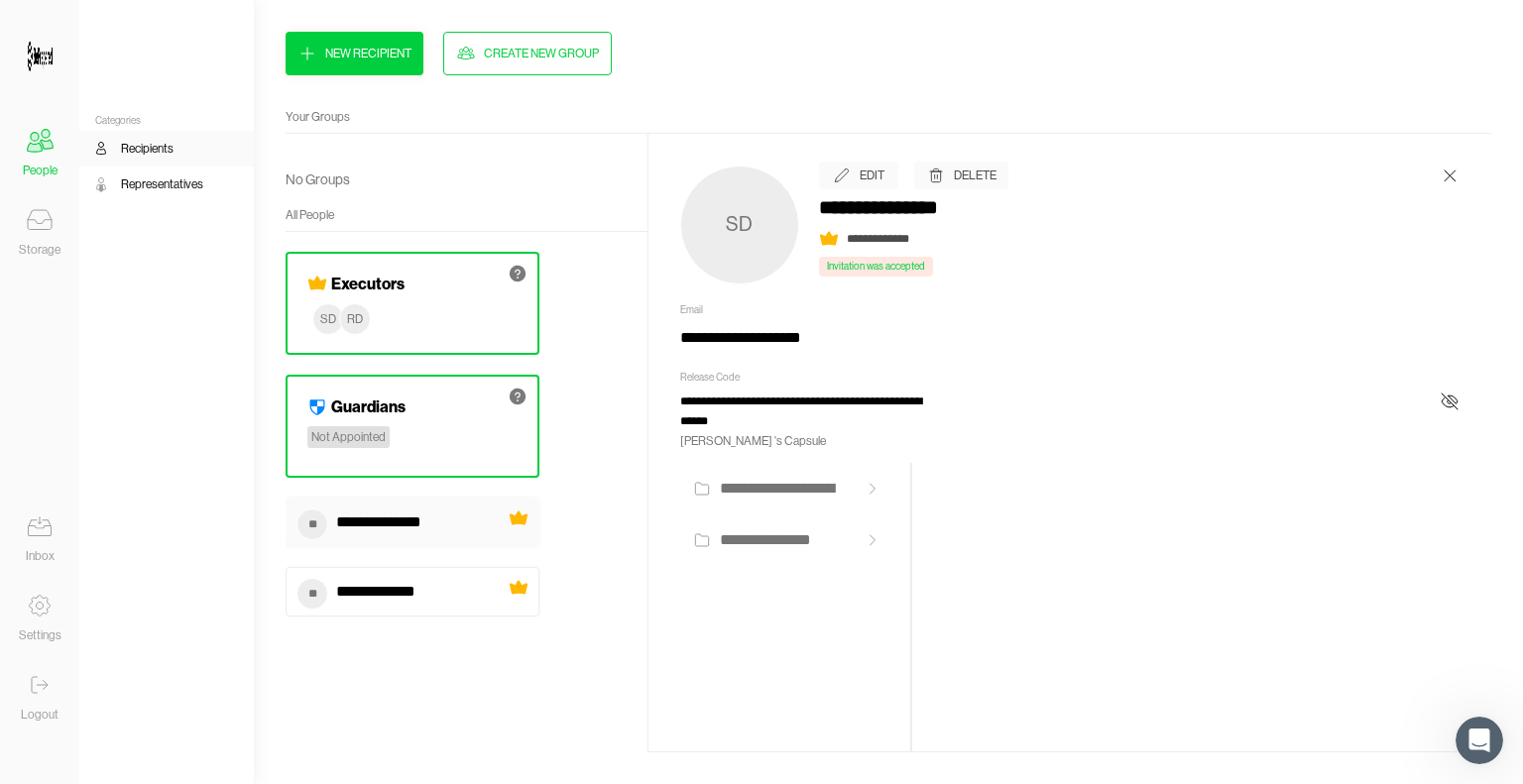 click on "*******   ******" at bounding box center (388, 522) 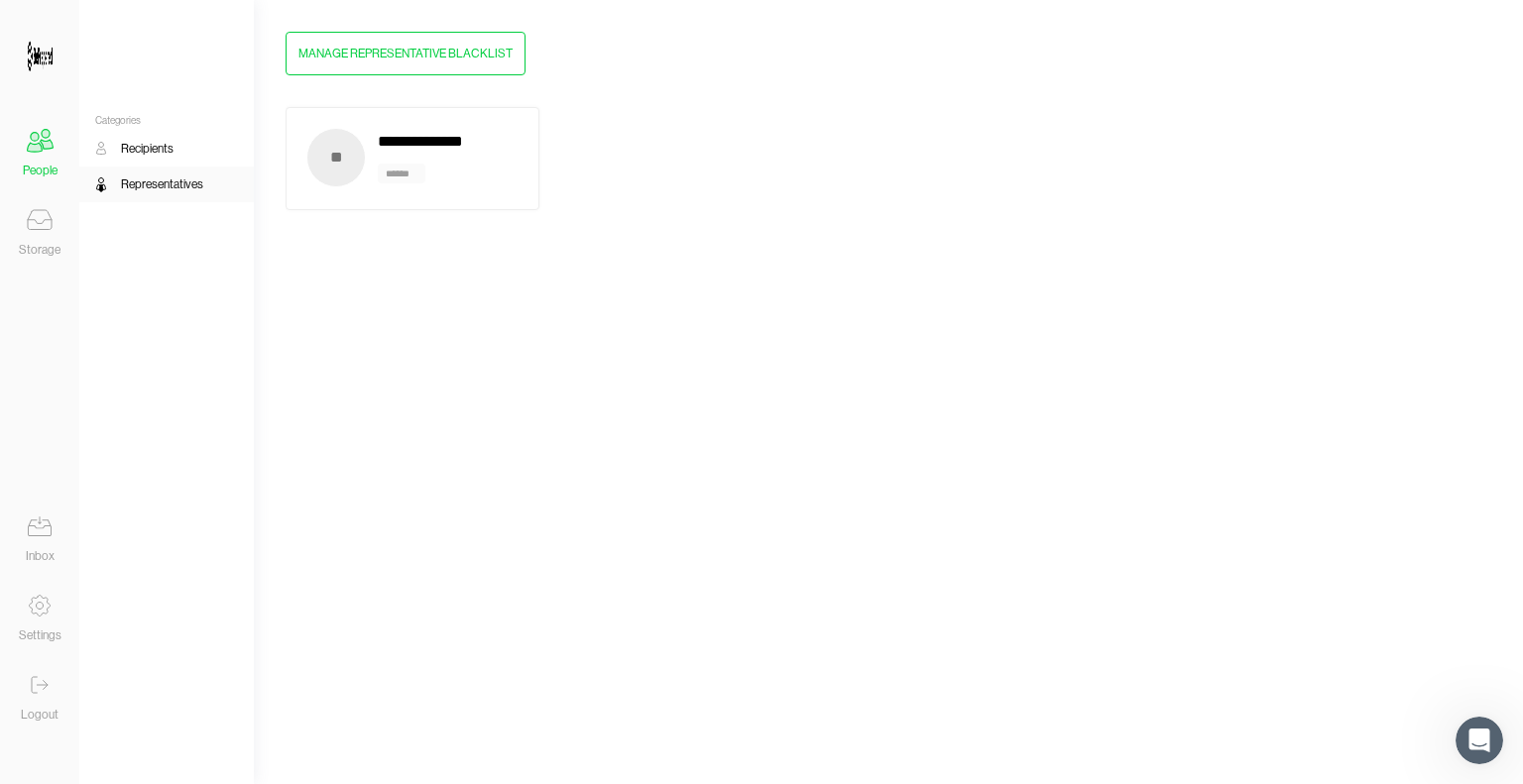 click on "Recipients" at bounding box center (147, 149) 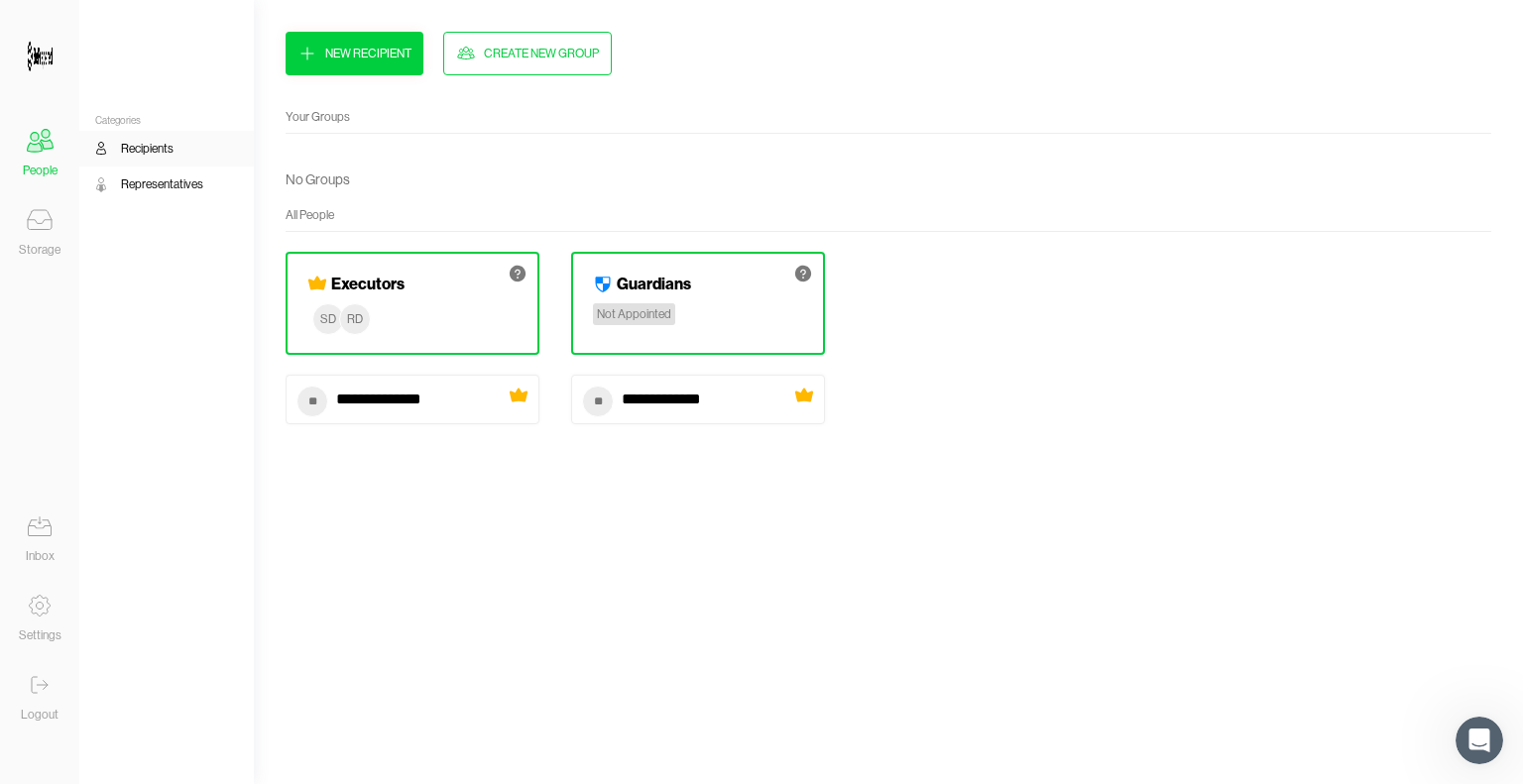 click 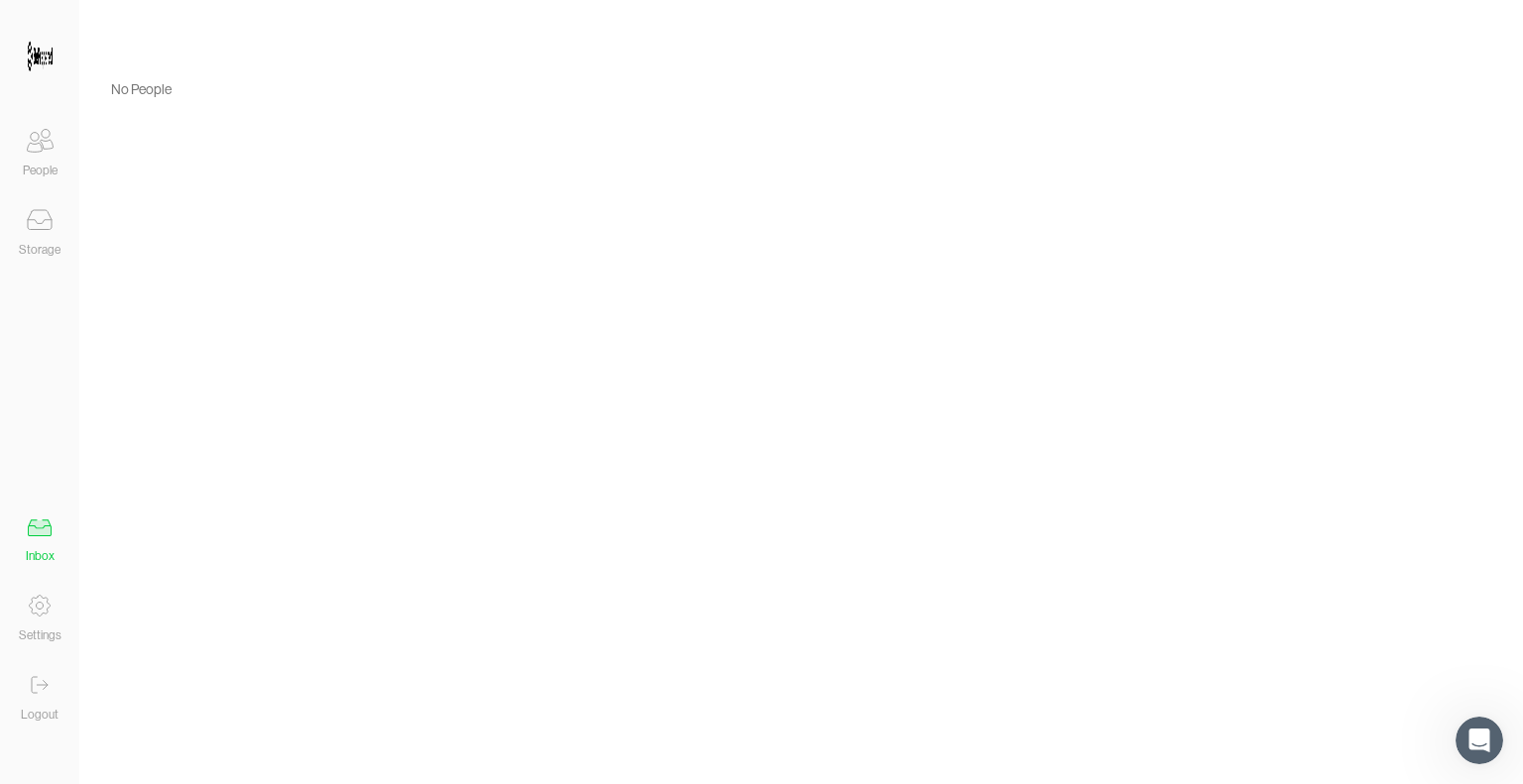 click 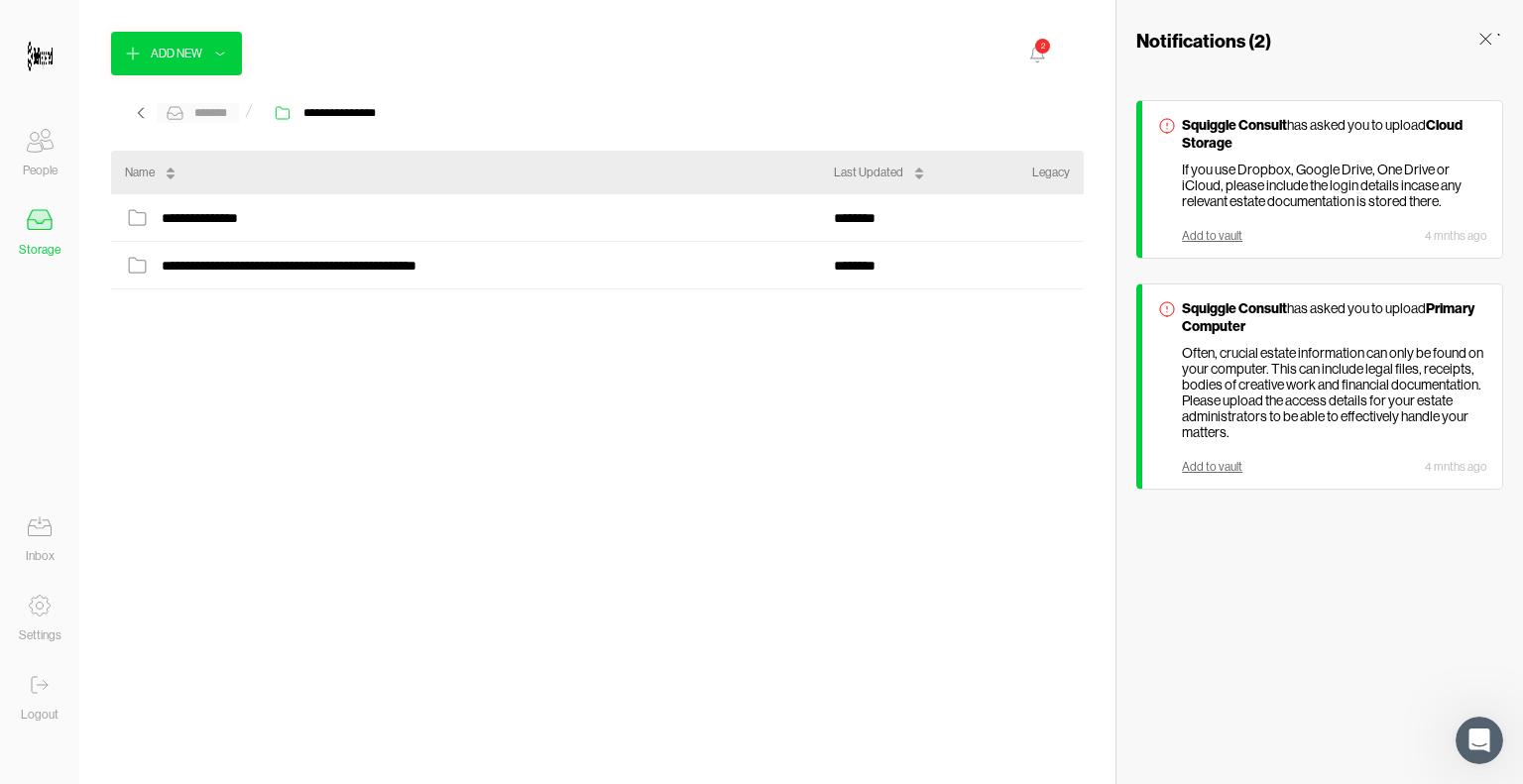 click on "*******" at bounding box center (210, 113) 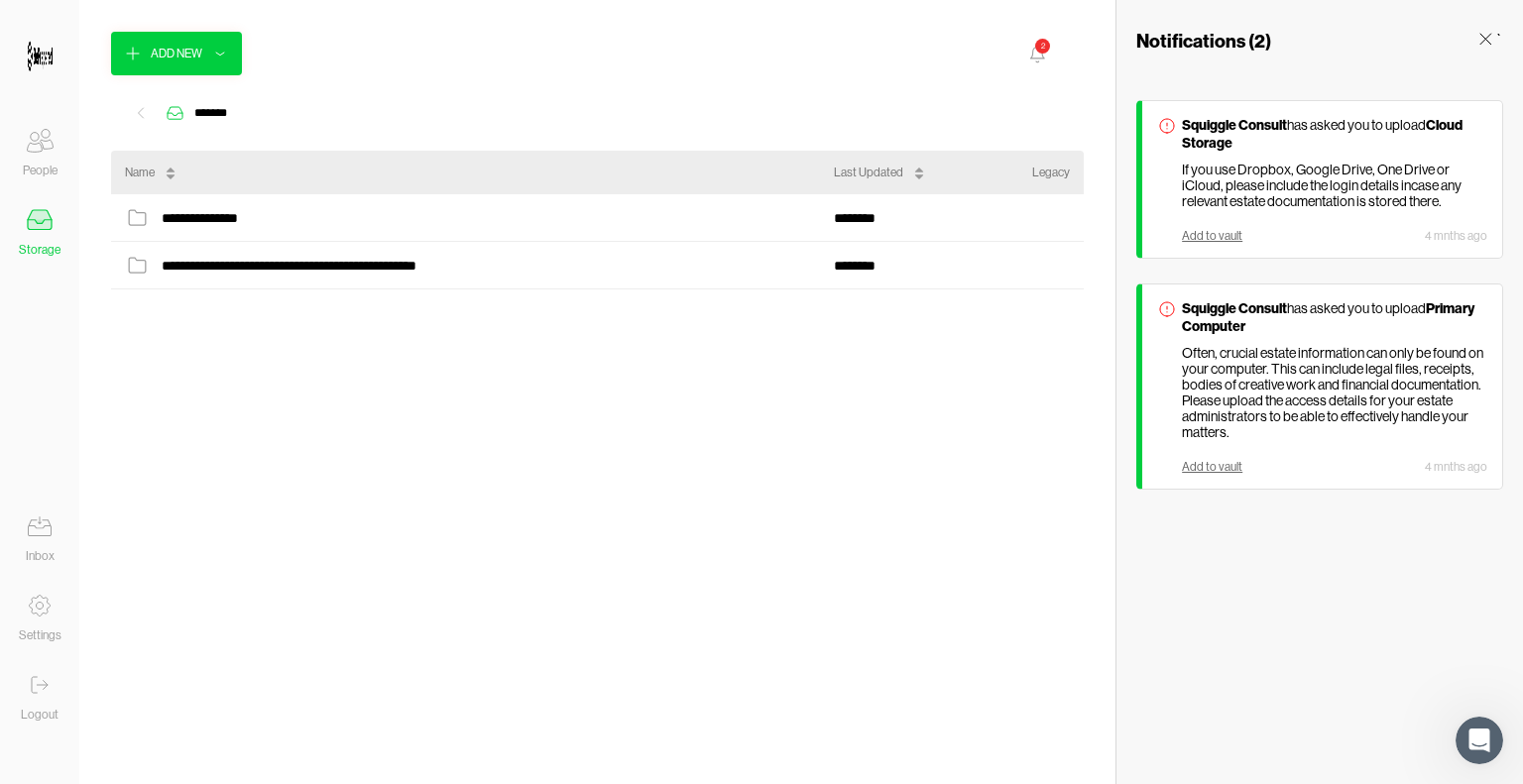 click on "**********" at bounding box center [597, 473] 